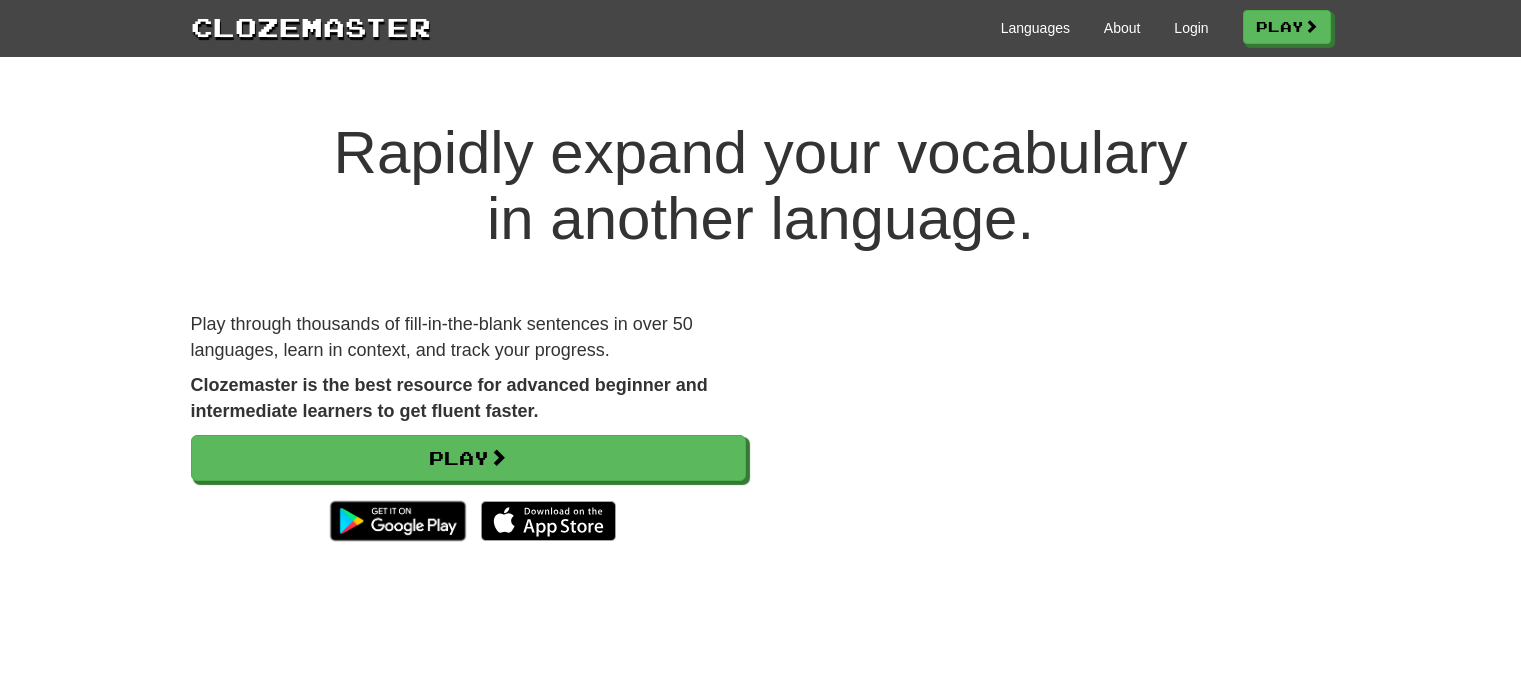 scroll, scrollTop: 0, scrollLeft: 0, axis: both 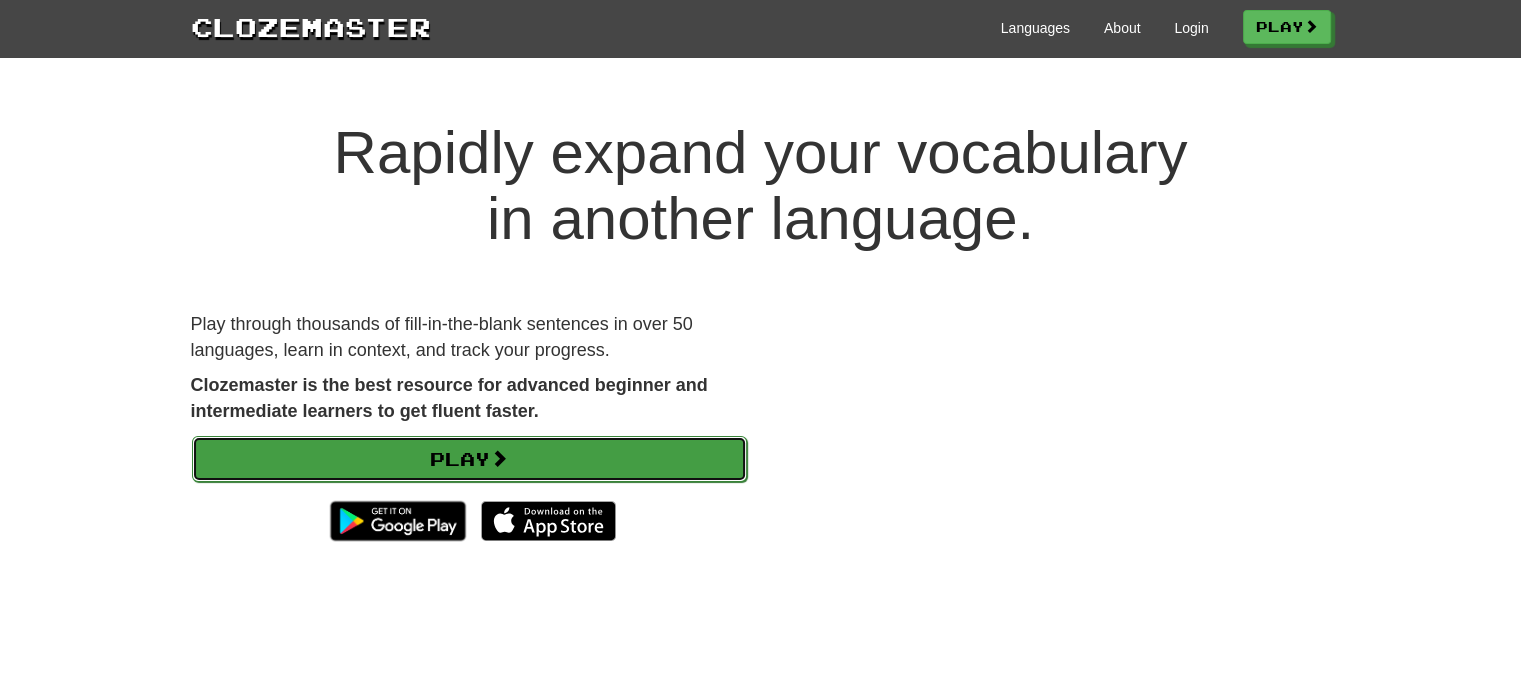 click on "Play" at bounding box center (469, 459) 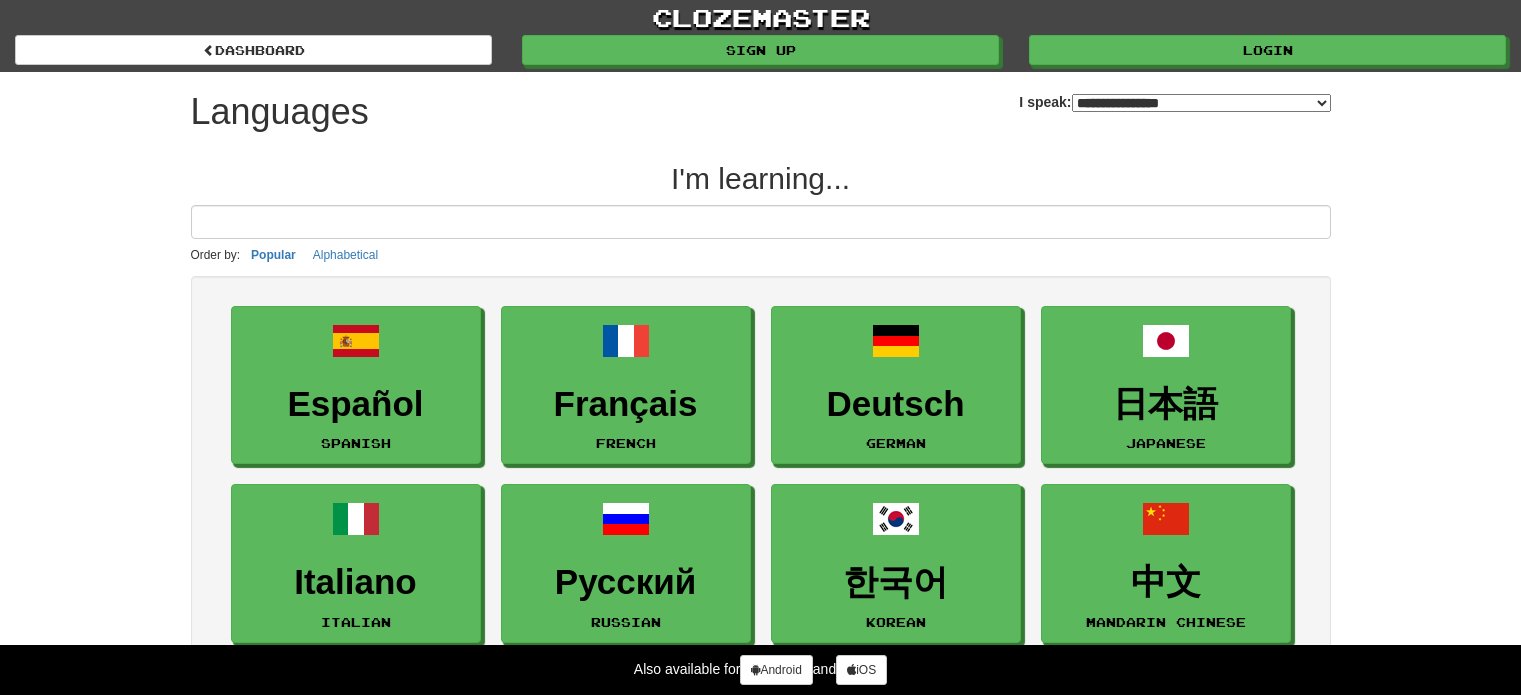 select on "*******" 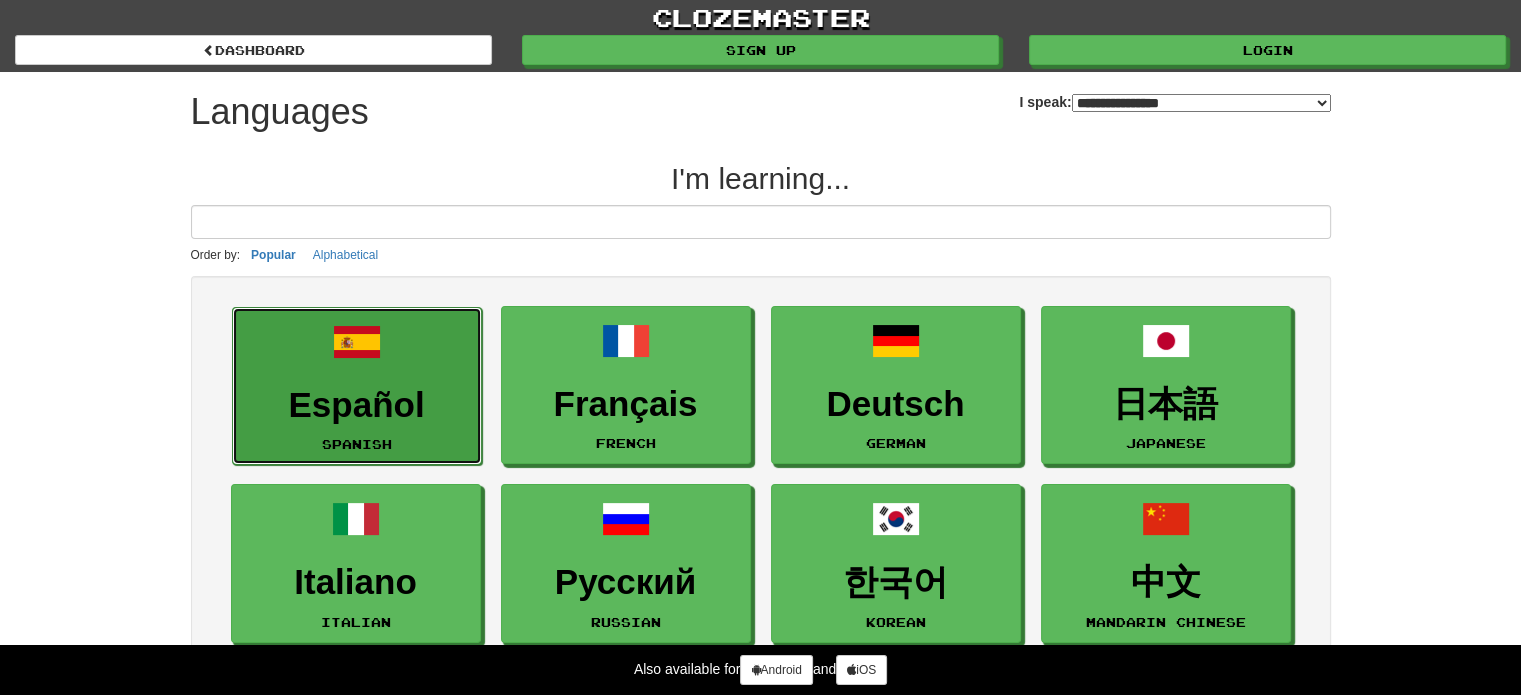 click on "Español Spanish" at bounding box center [357, 386] 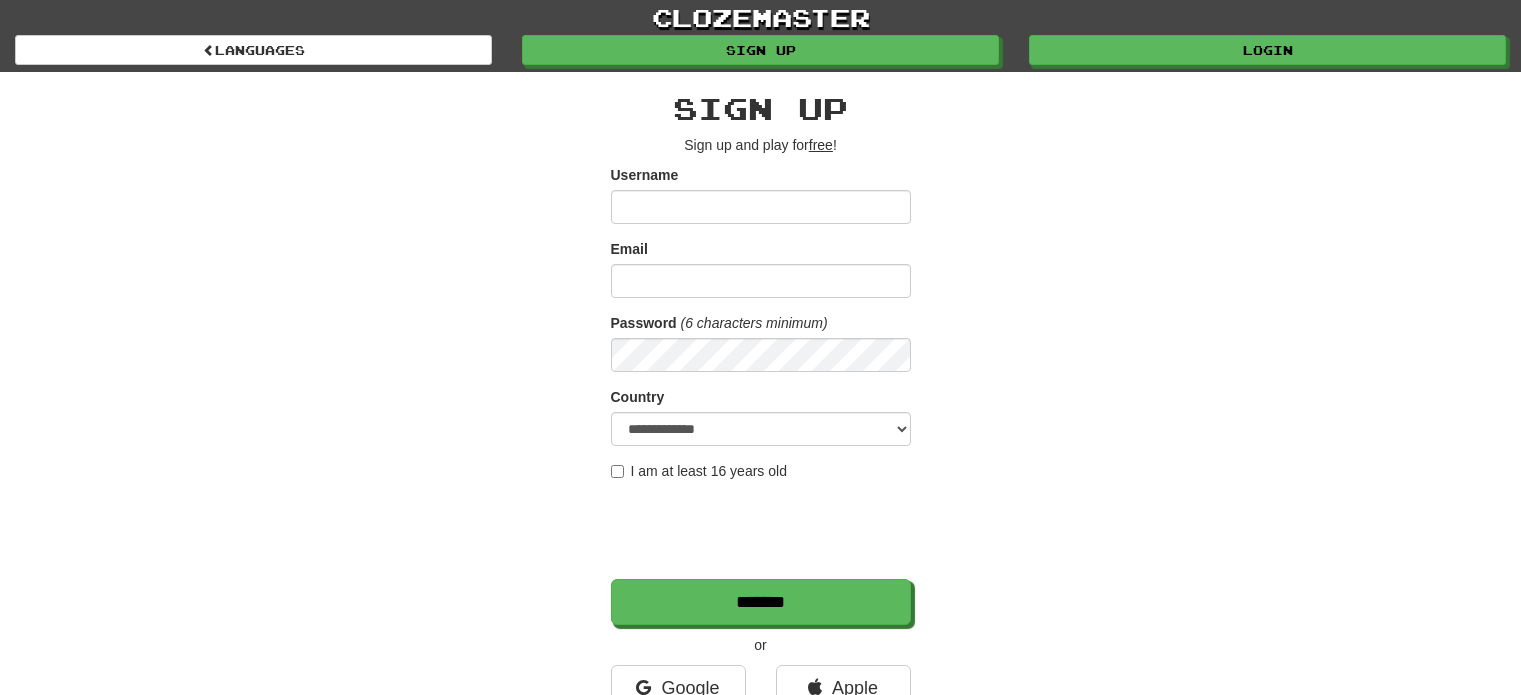 scroll, scrollTop: 0, scrollLeft: 0, axis: both 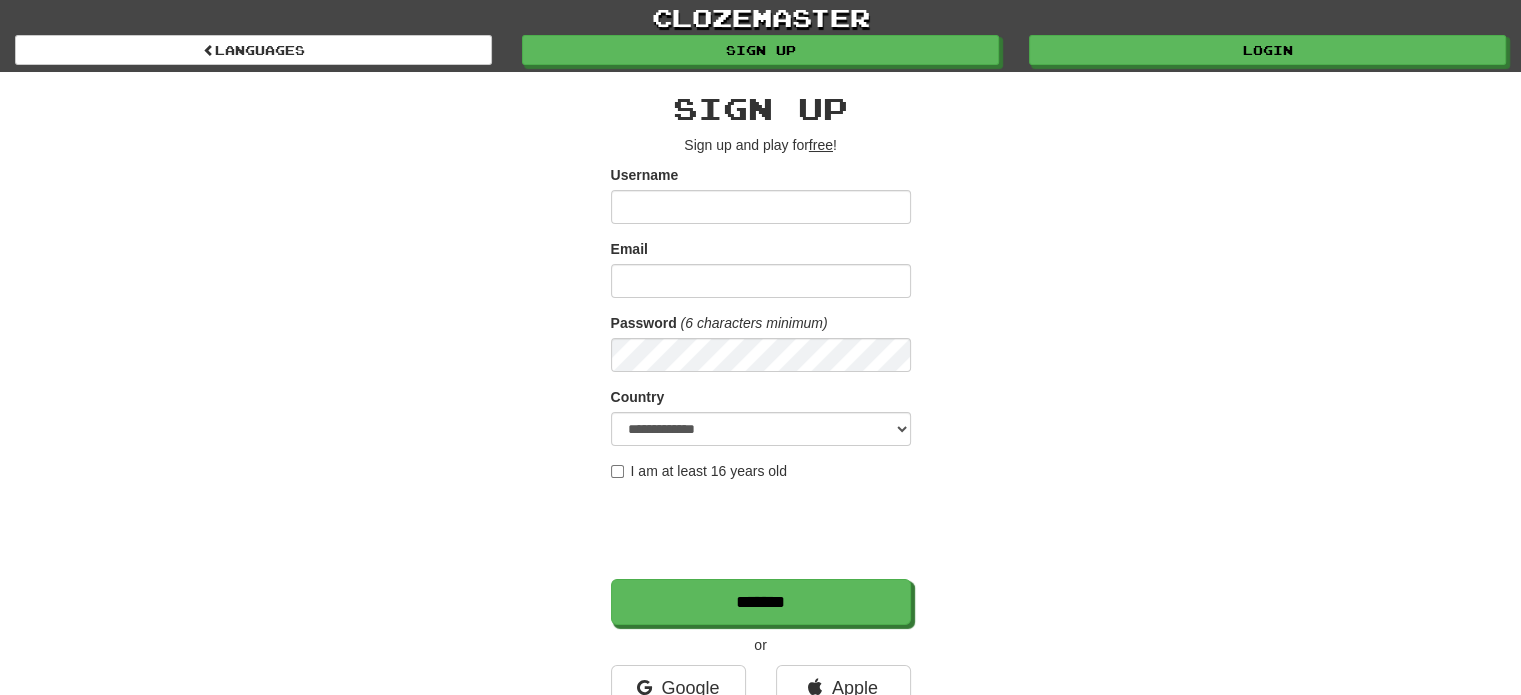 click on "Username" at bounding box center [761, 207] 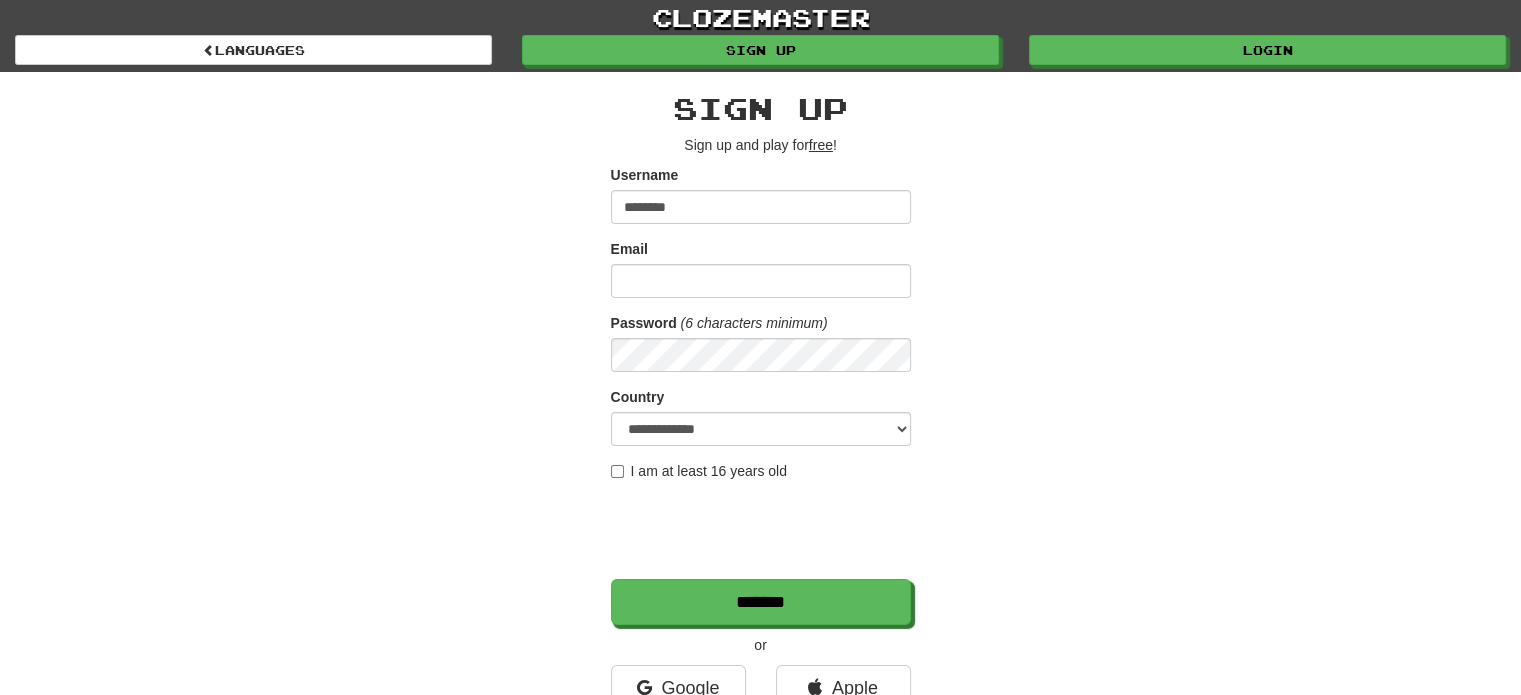 type on "********" 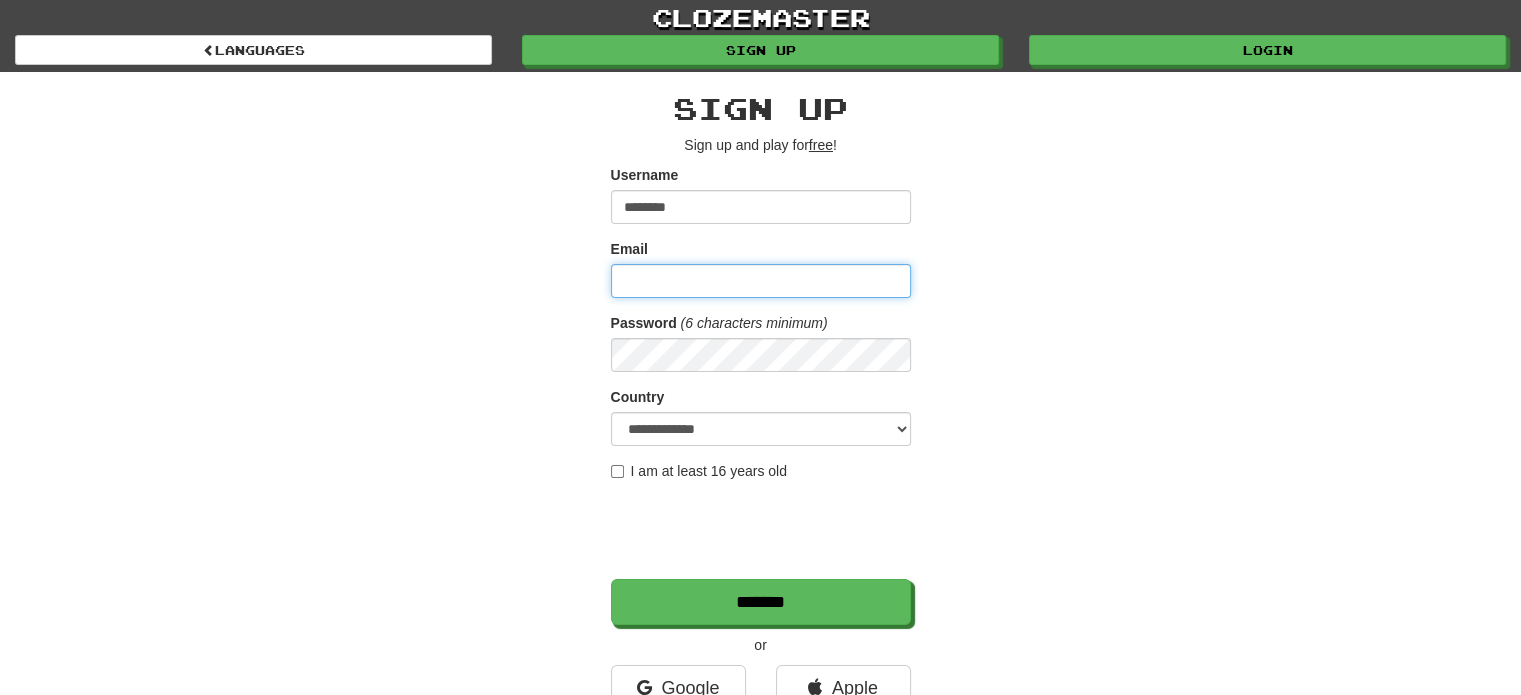 click on "Email" at bounding box center [761, 281] 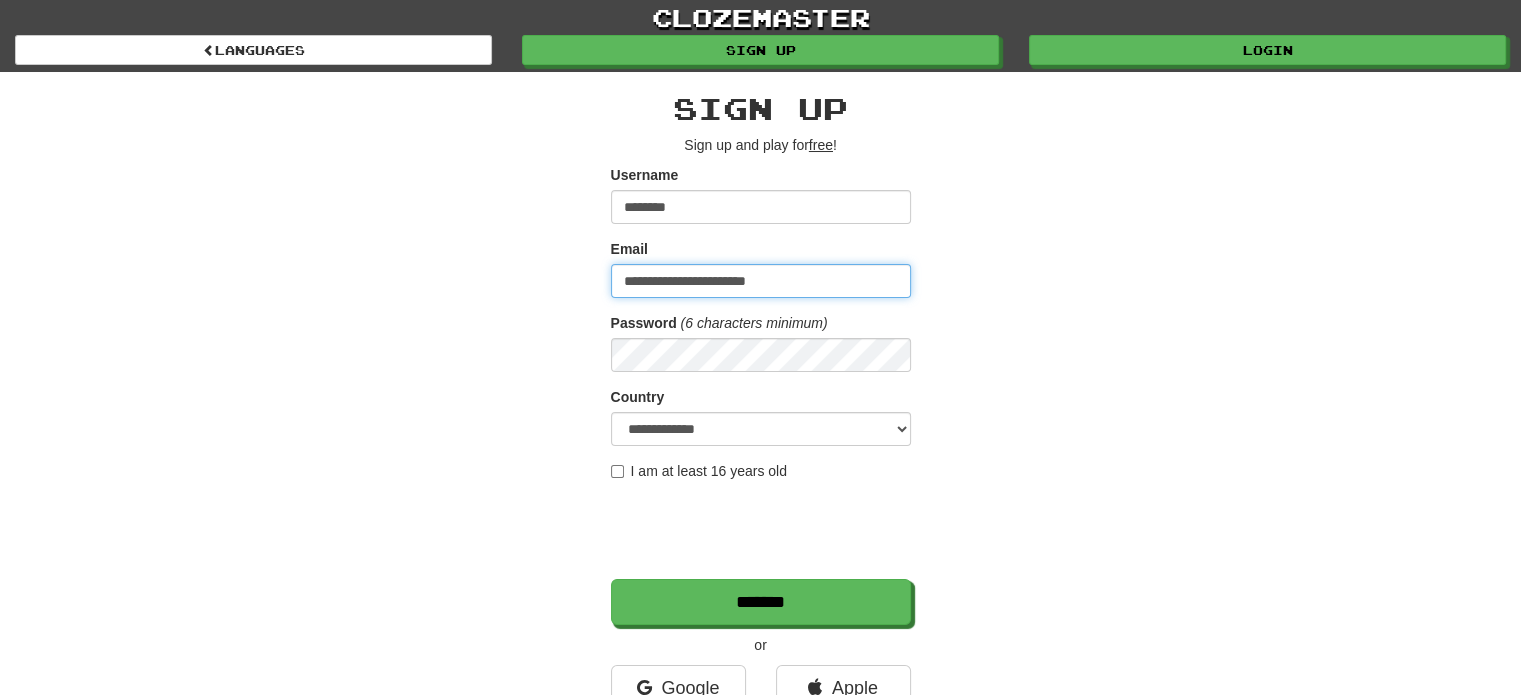 type on "**********" 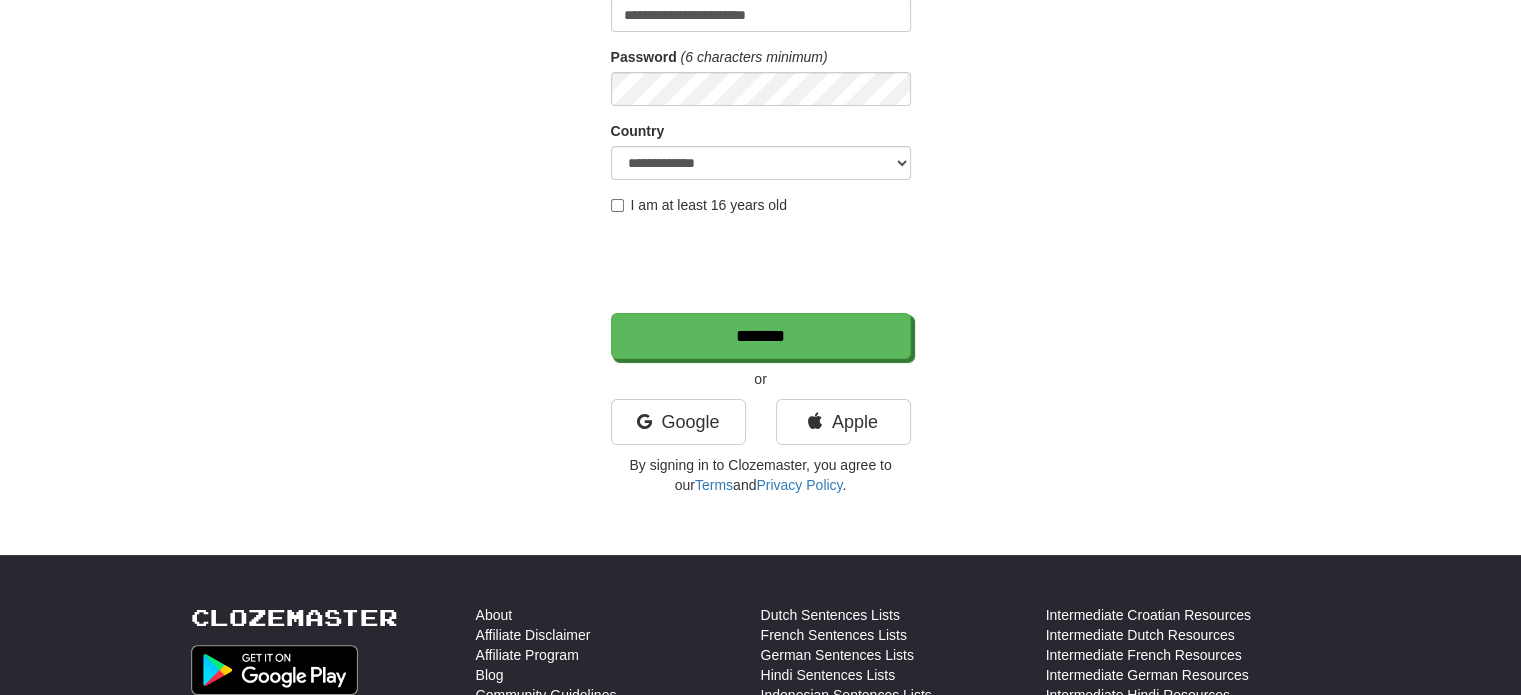 scroll, scrollTop: 268, scrollLeft: 0, axis: vertical 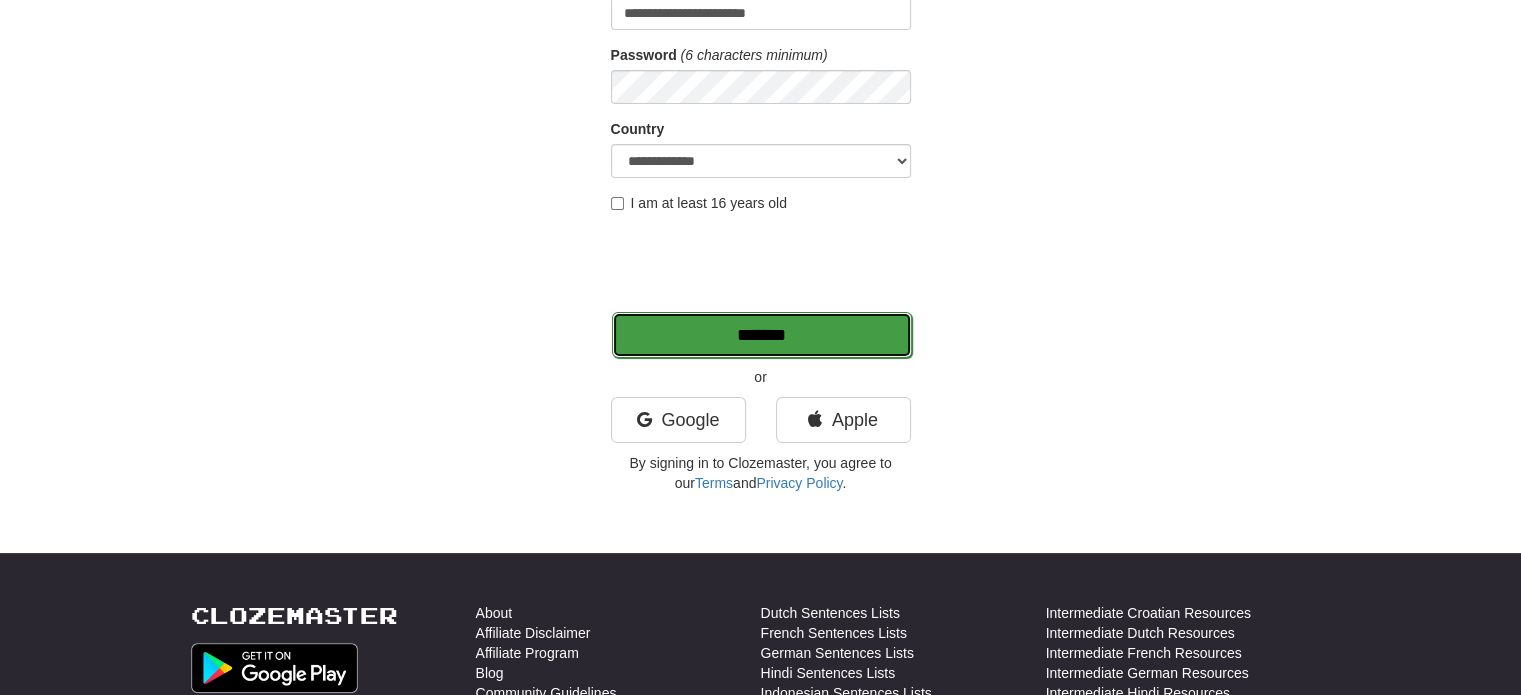 click on "*******" at bounding box center (762, 335) 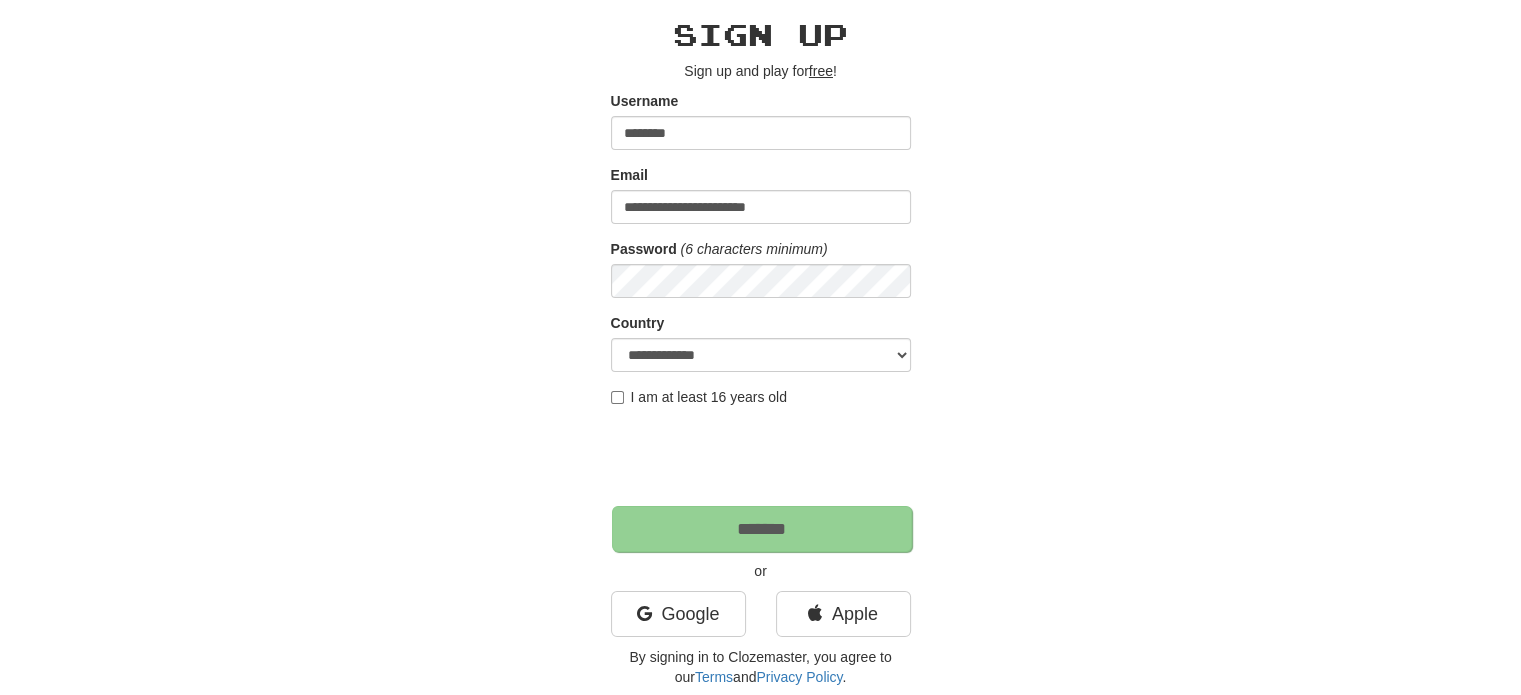 scroll, scrollTop: 72, scrollLeft: 0, axis: vertical 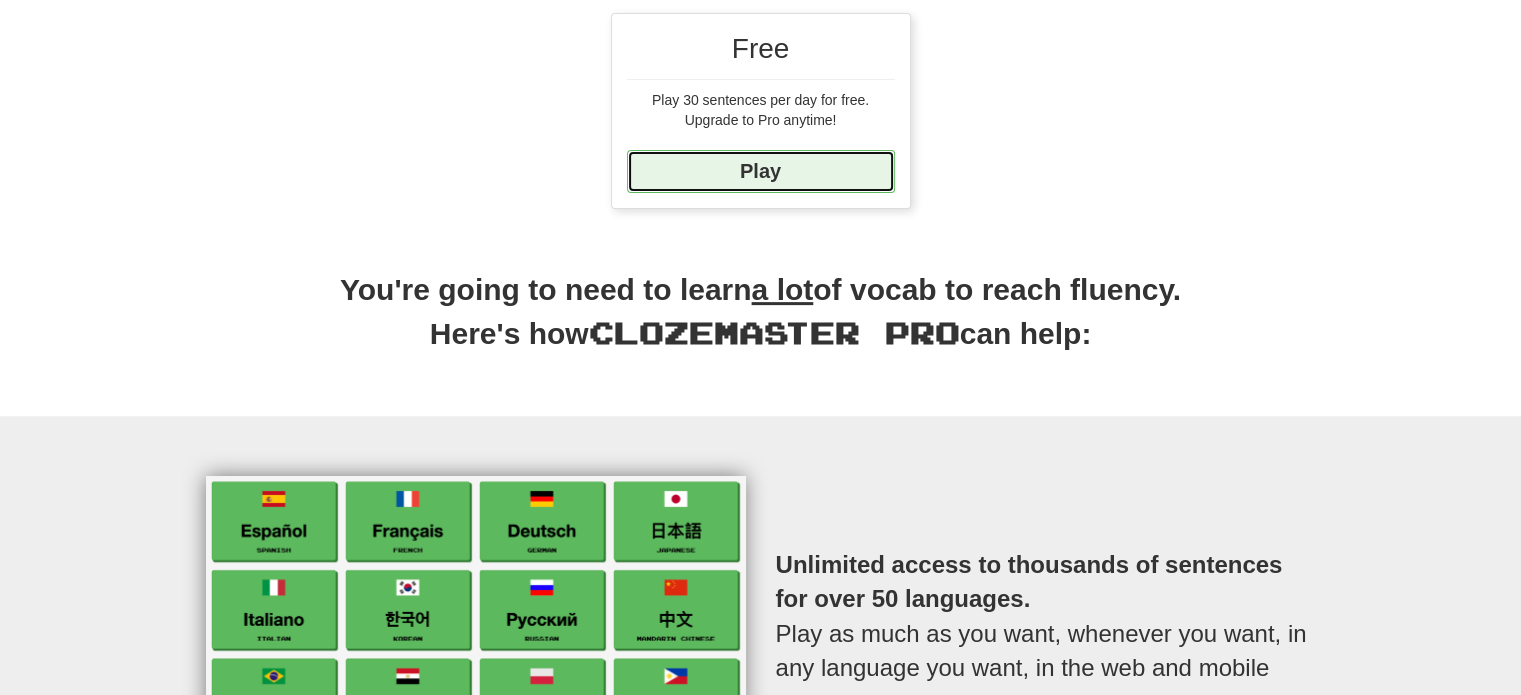 click on "Play" at bounding box center [761, 171] 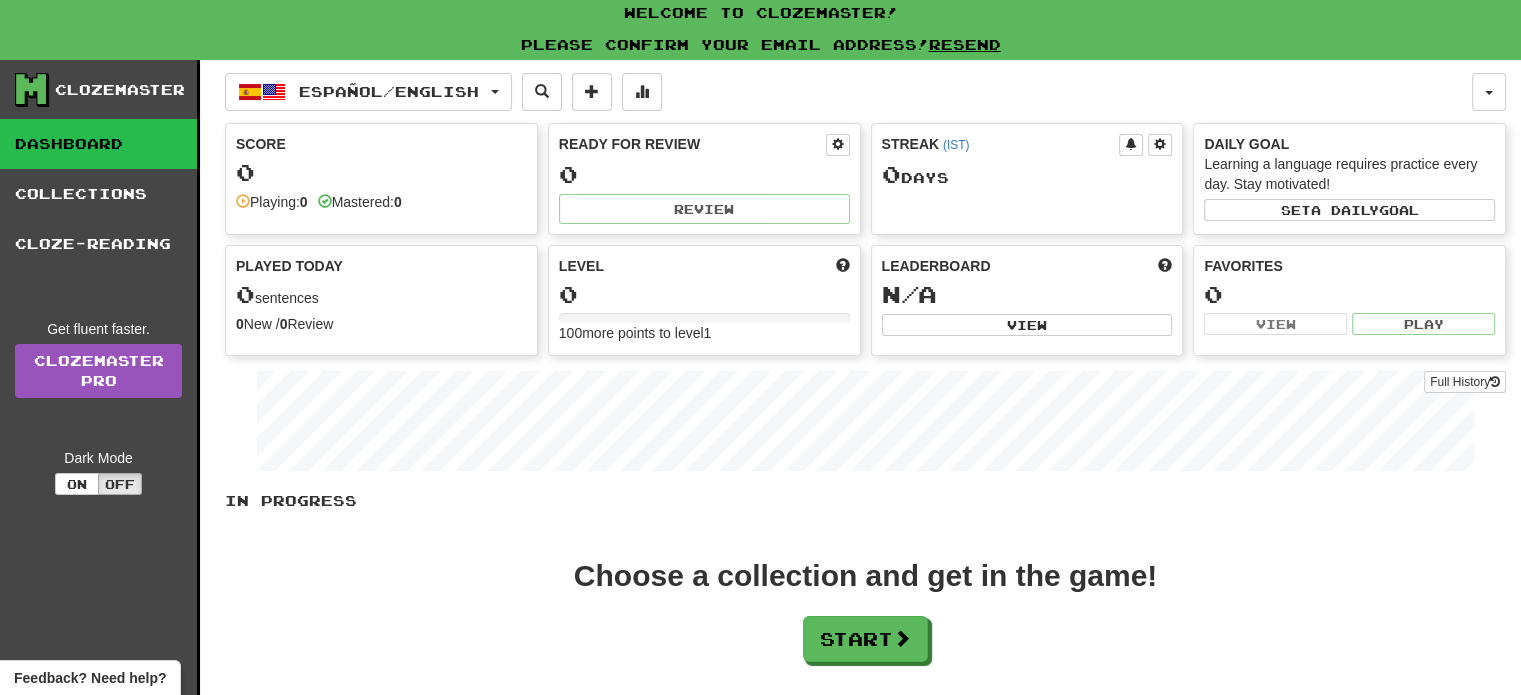 scroll, scrollTop: 0, scrollLeft: 0, axis: both 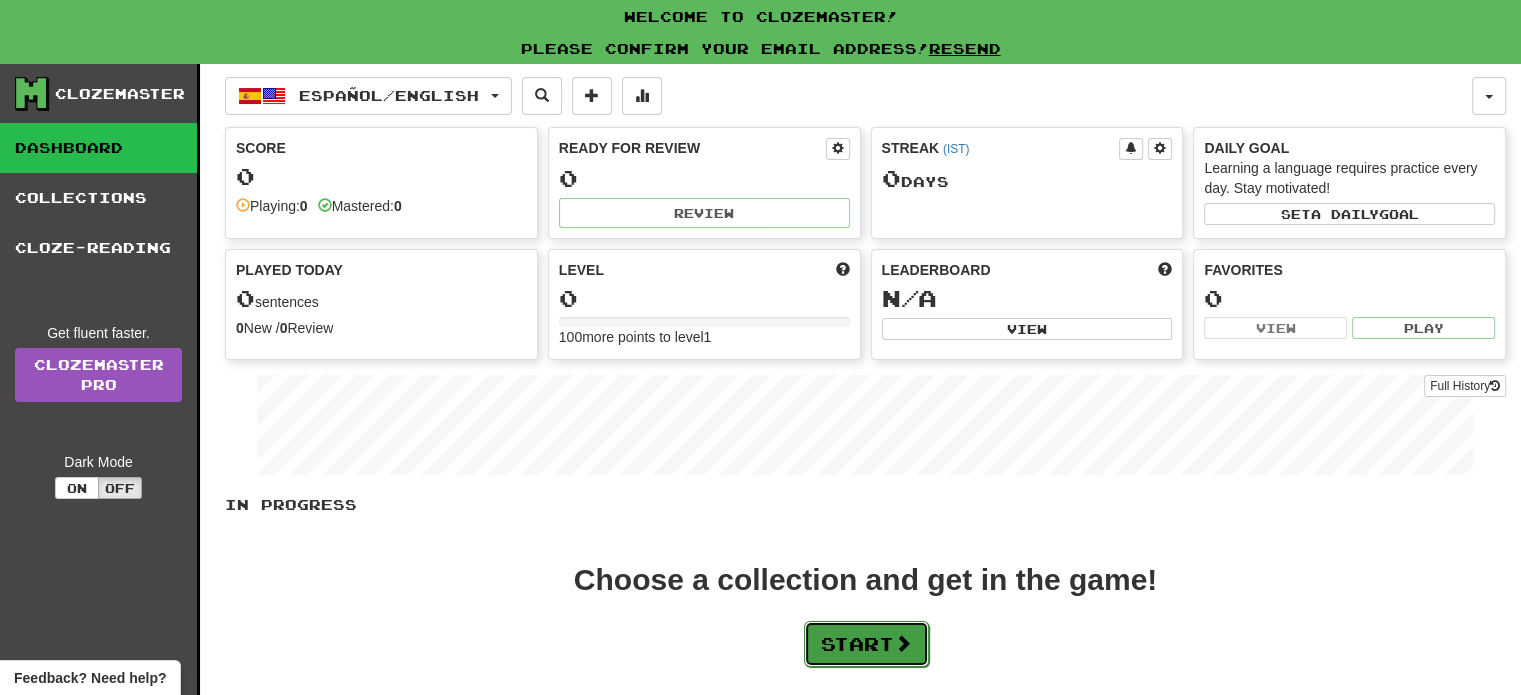 click on "Start" at bounding box center (866, 644) 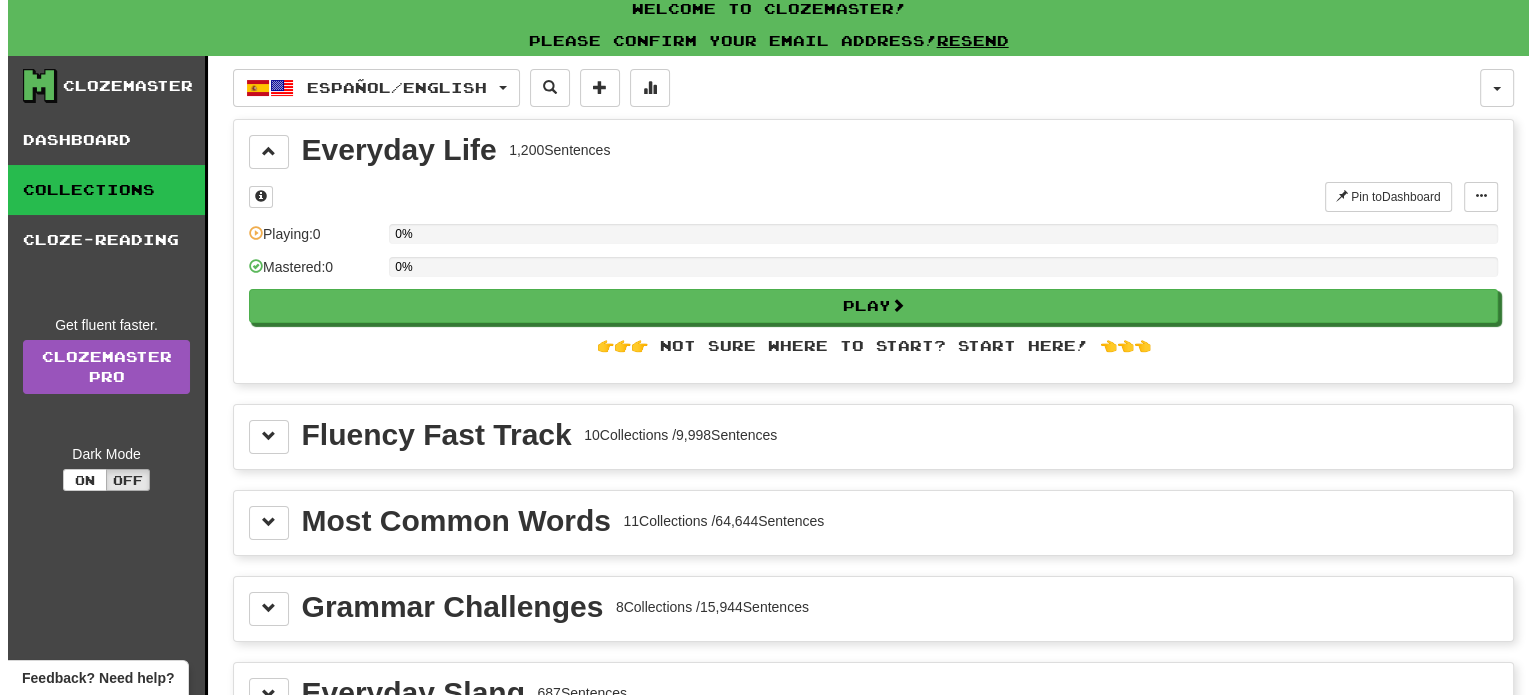 scroll, scrollTop: 18, scrollLeft: 0, axis: vertical 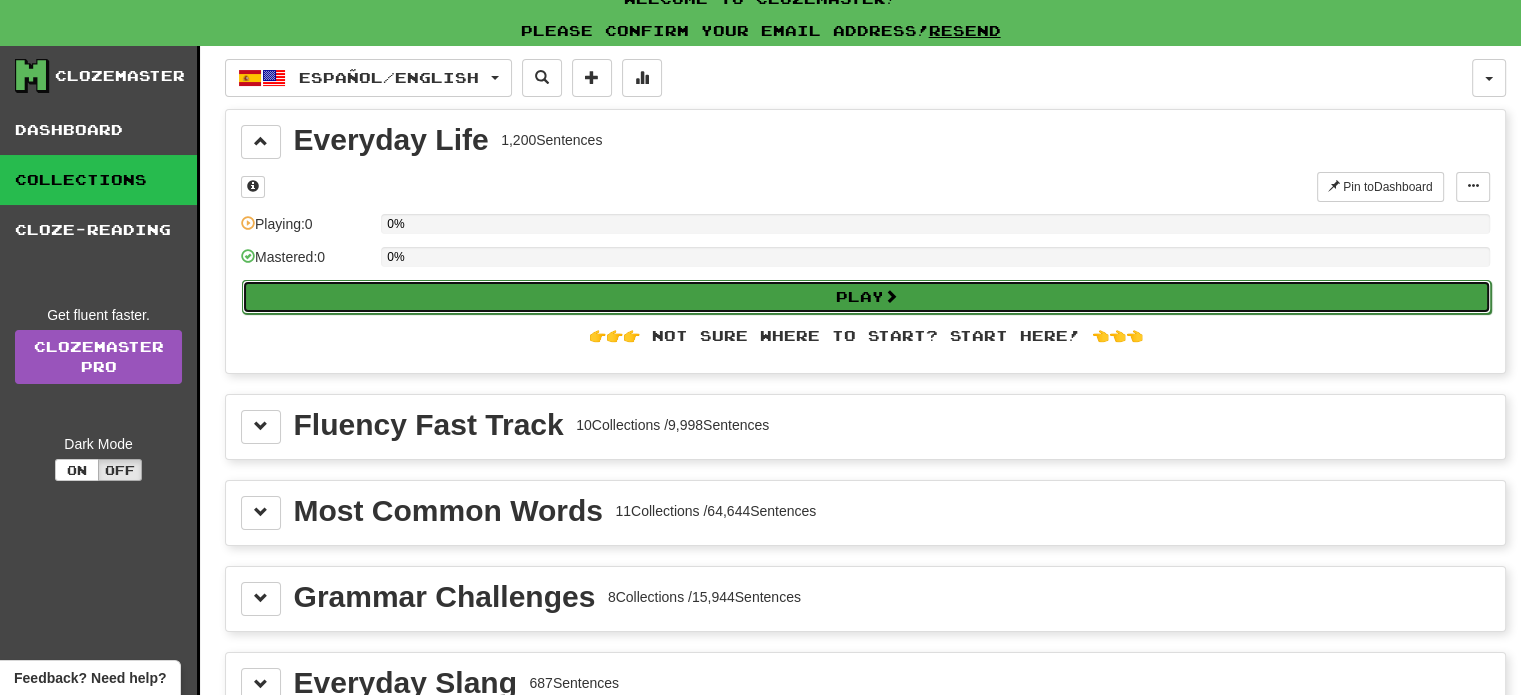click on "Play" at bounding box center [866, 297] 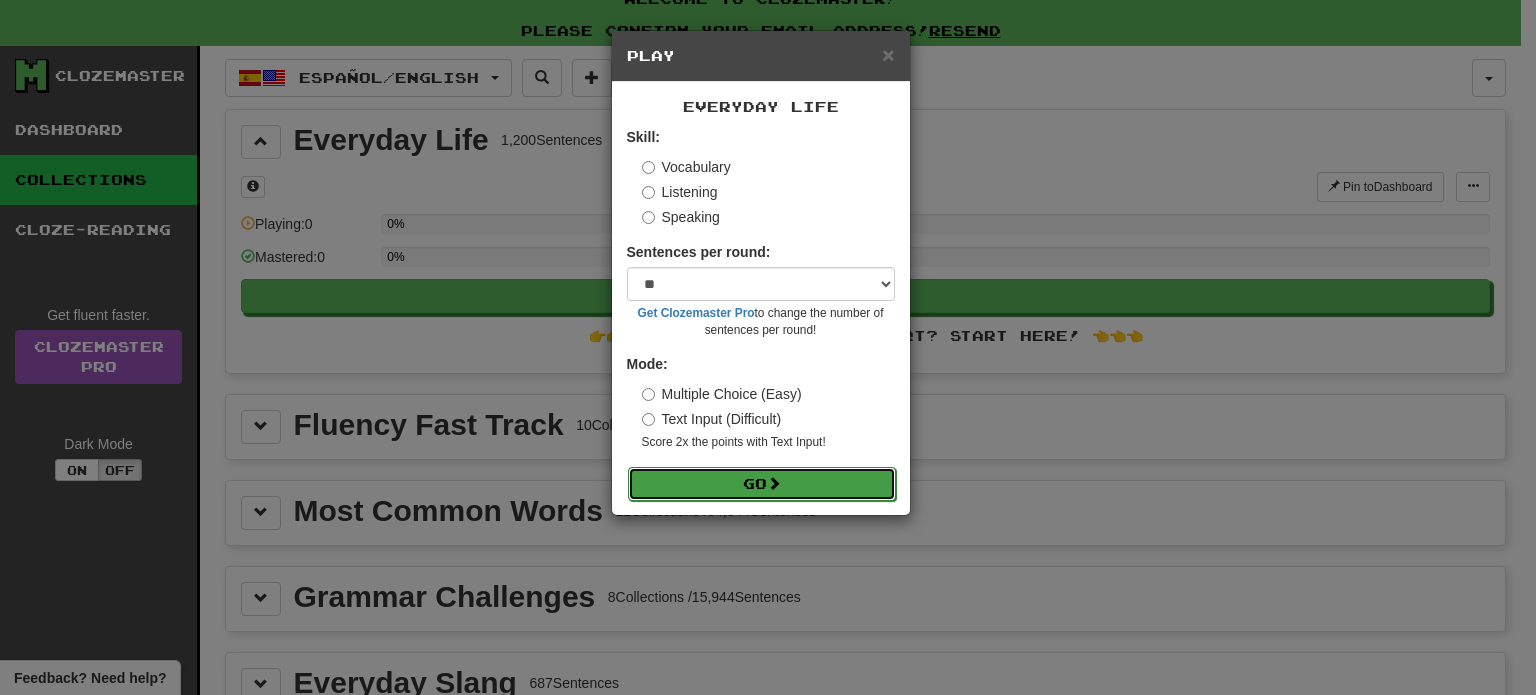 click on "Go" at bounding box center (762, 484) 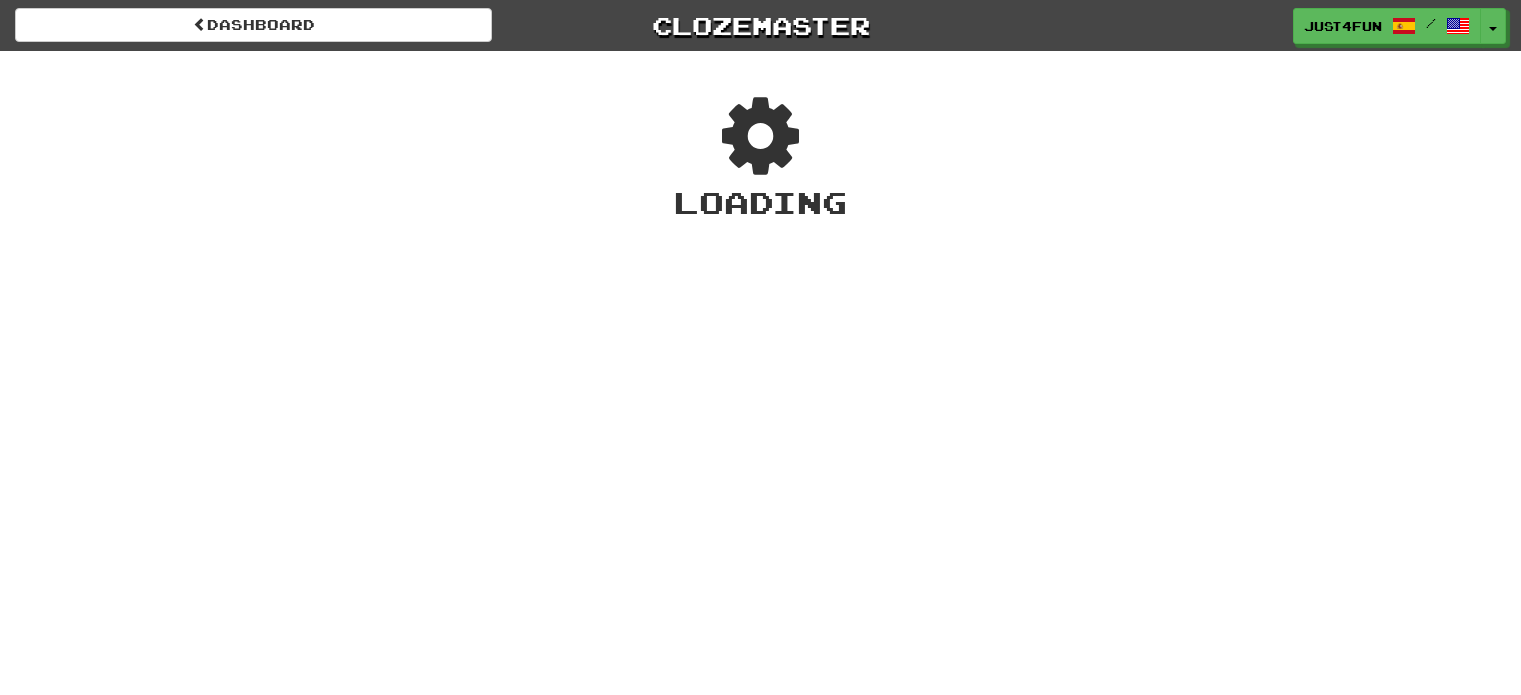 scroll, scrollTop: 0, scrollLeft: 0, axis: both 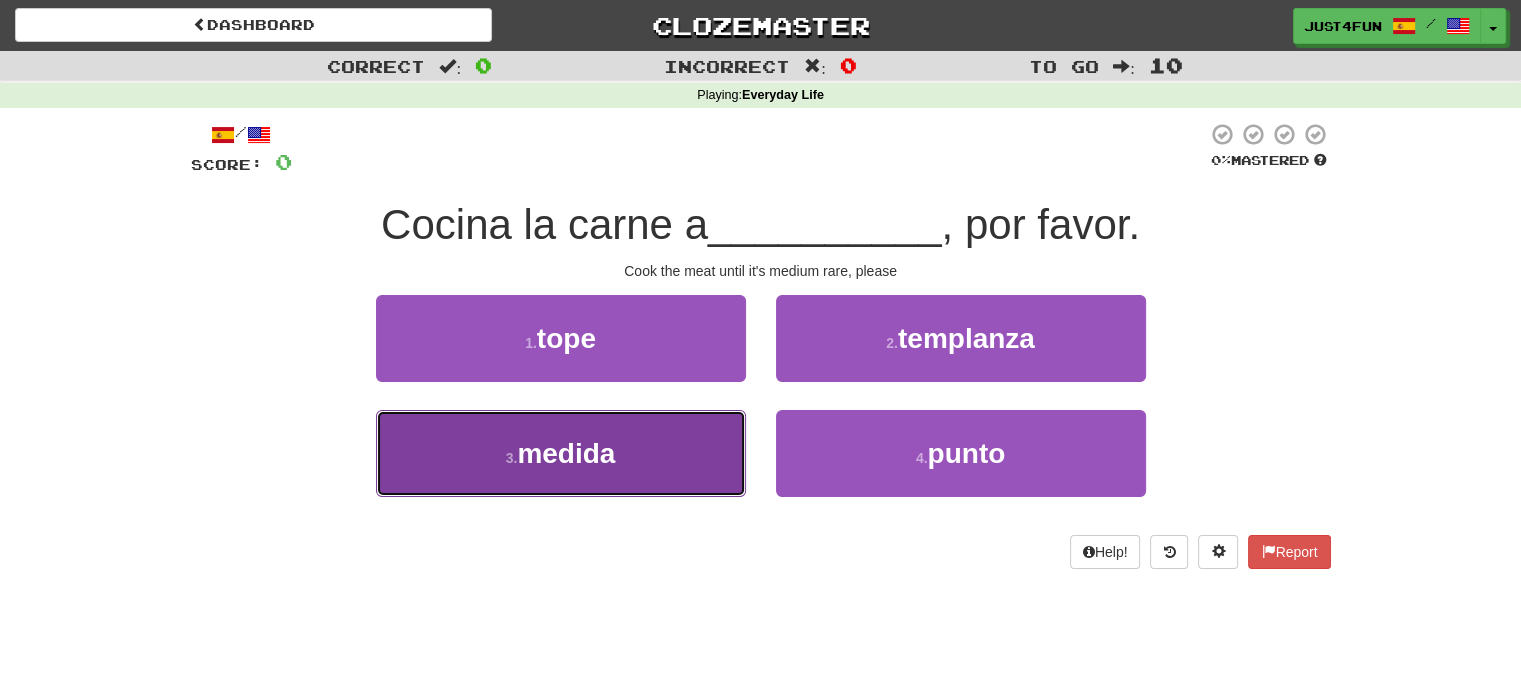 click on "3 .  medida" at bounding box center [561, 453] 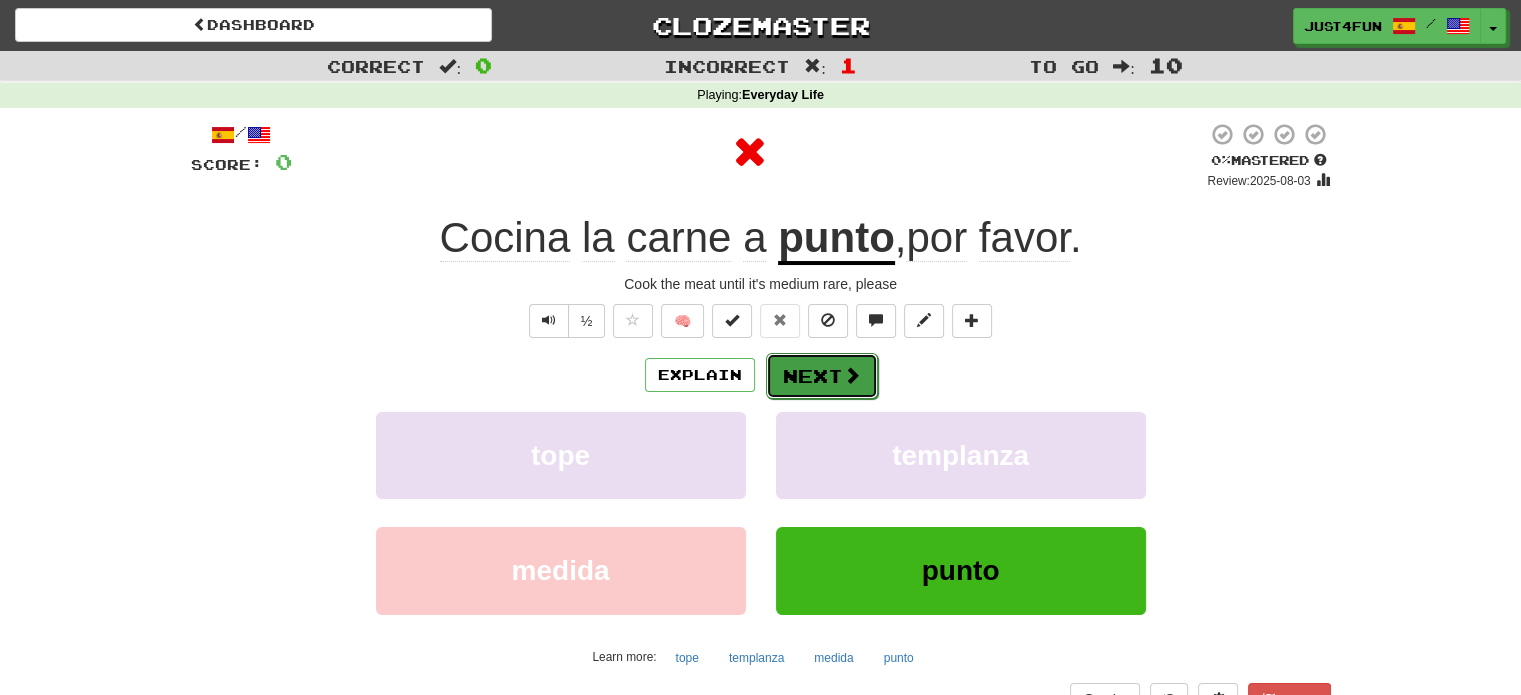 click at bounding box center [852, 375] 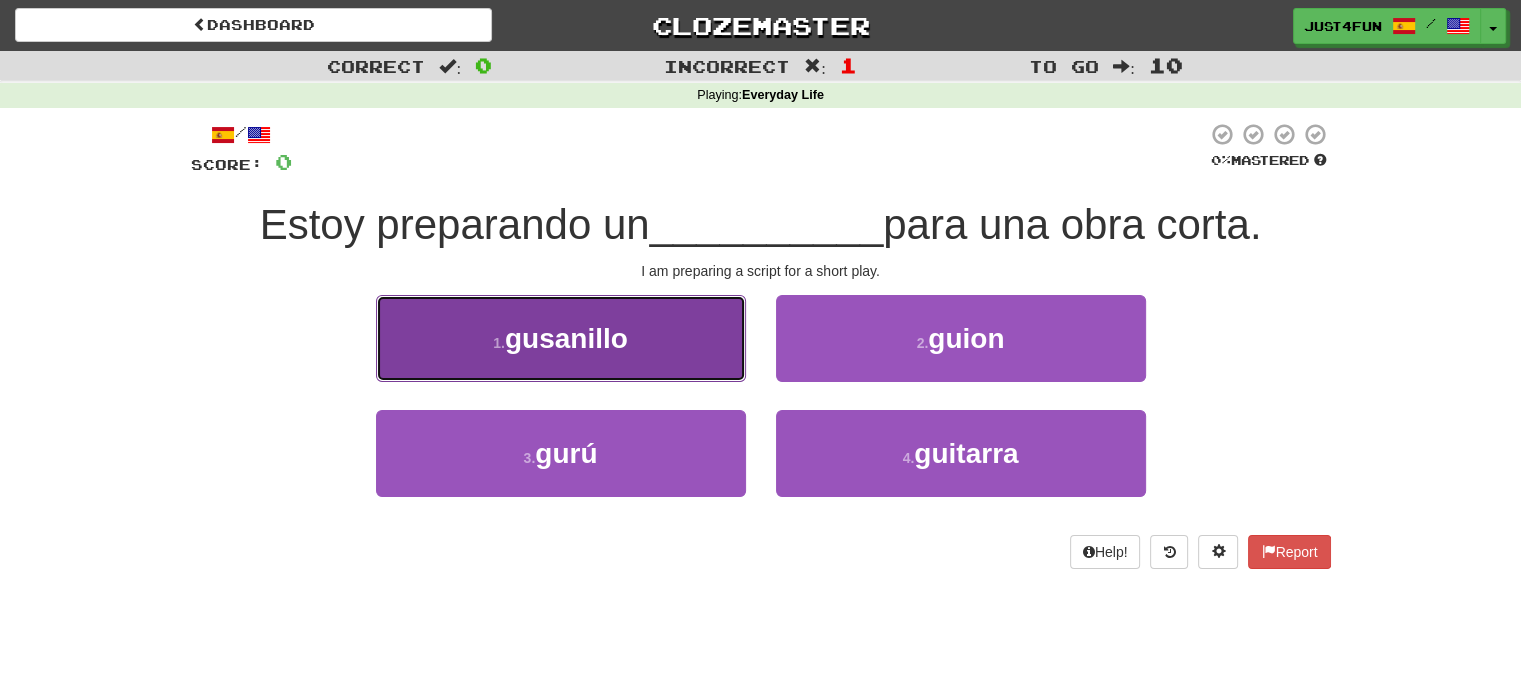 click on "1 .  gusanillo" at bounding box center (561, 338) 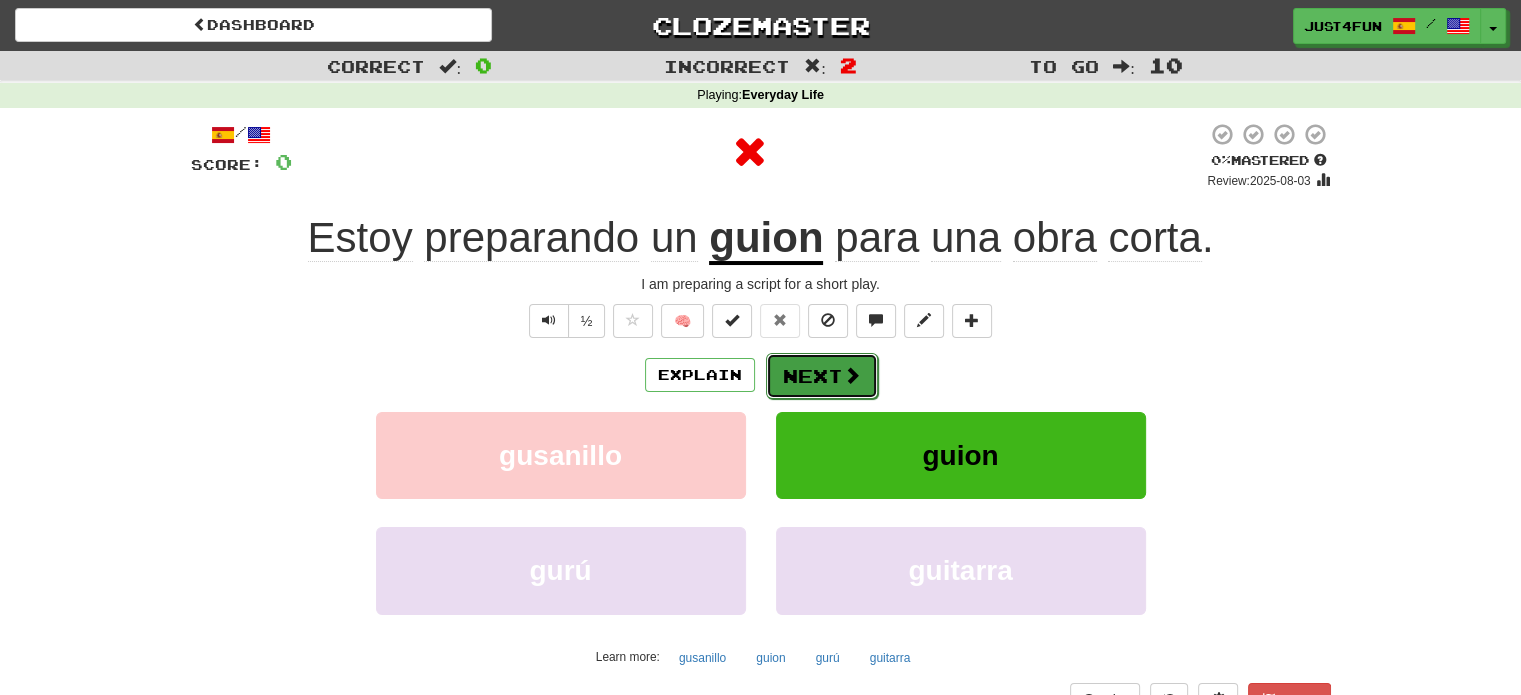 click on "Next" at bounding box center (822, 376) 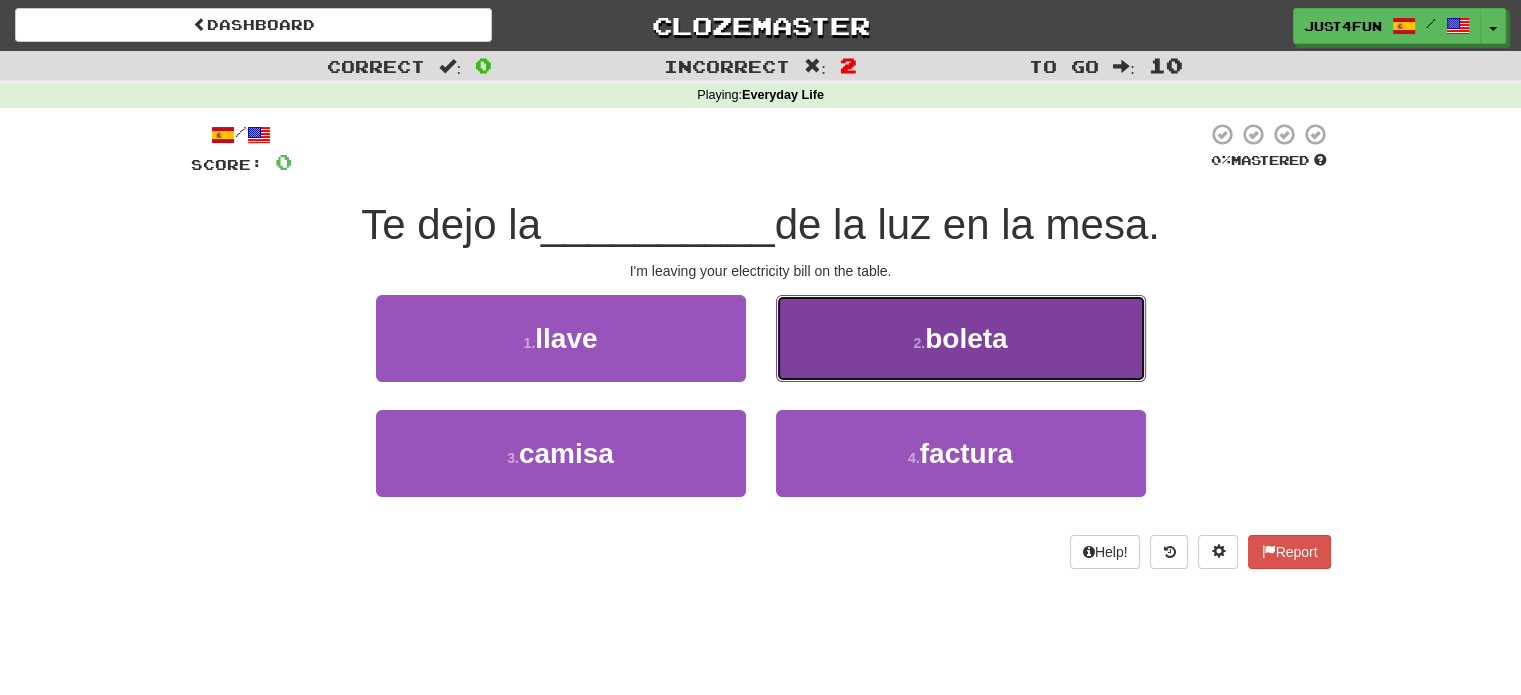 click on "2 .  boleta" at bounding box center [961, 338] 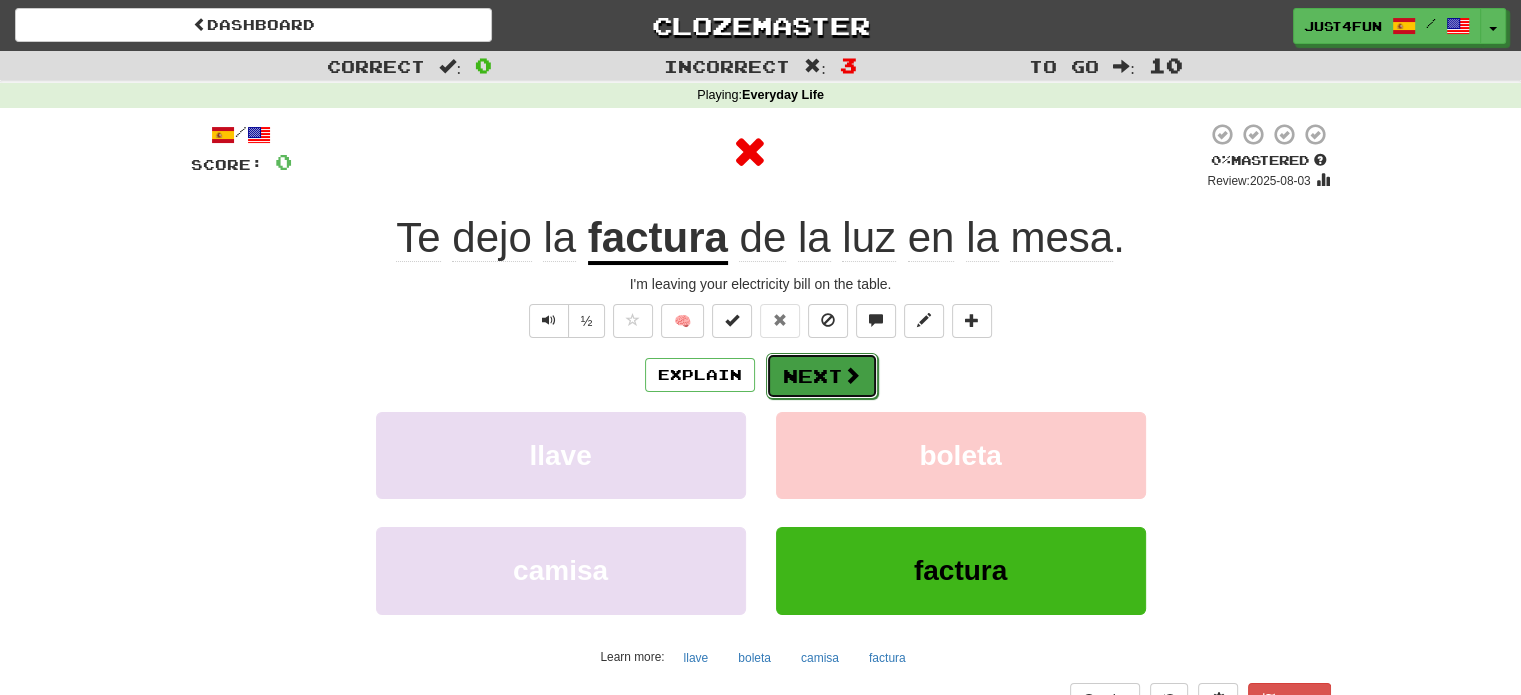 click on "Next" at bounding box center [822, 376] 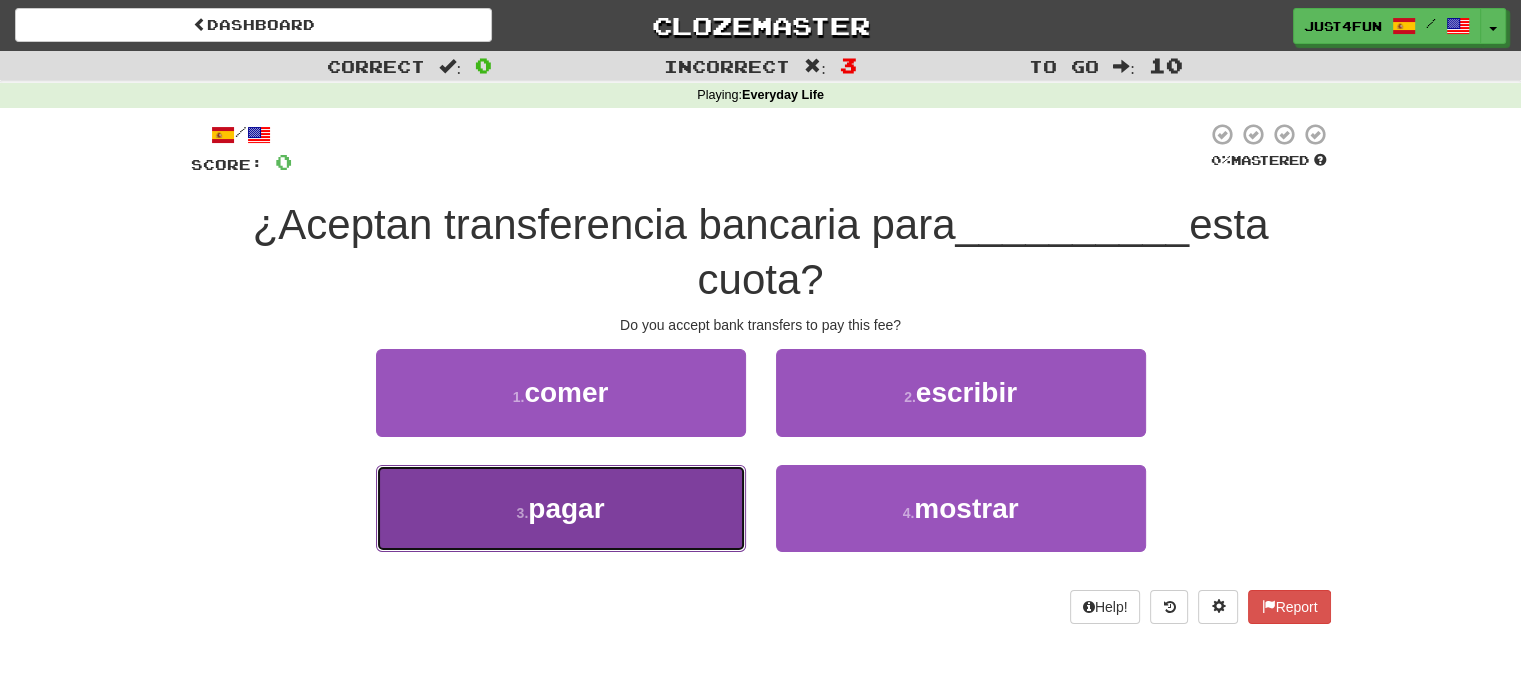 click on "3 .  pagar" at bounding box center [561, 508] 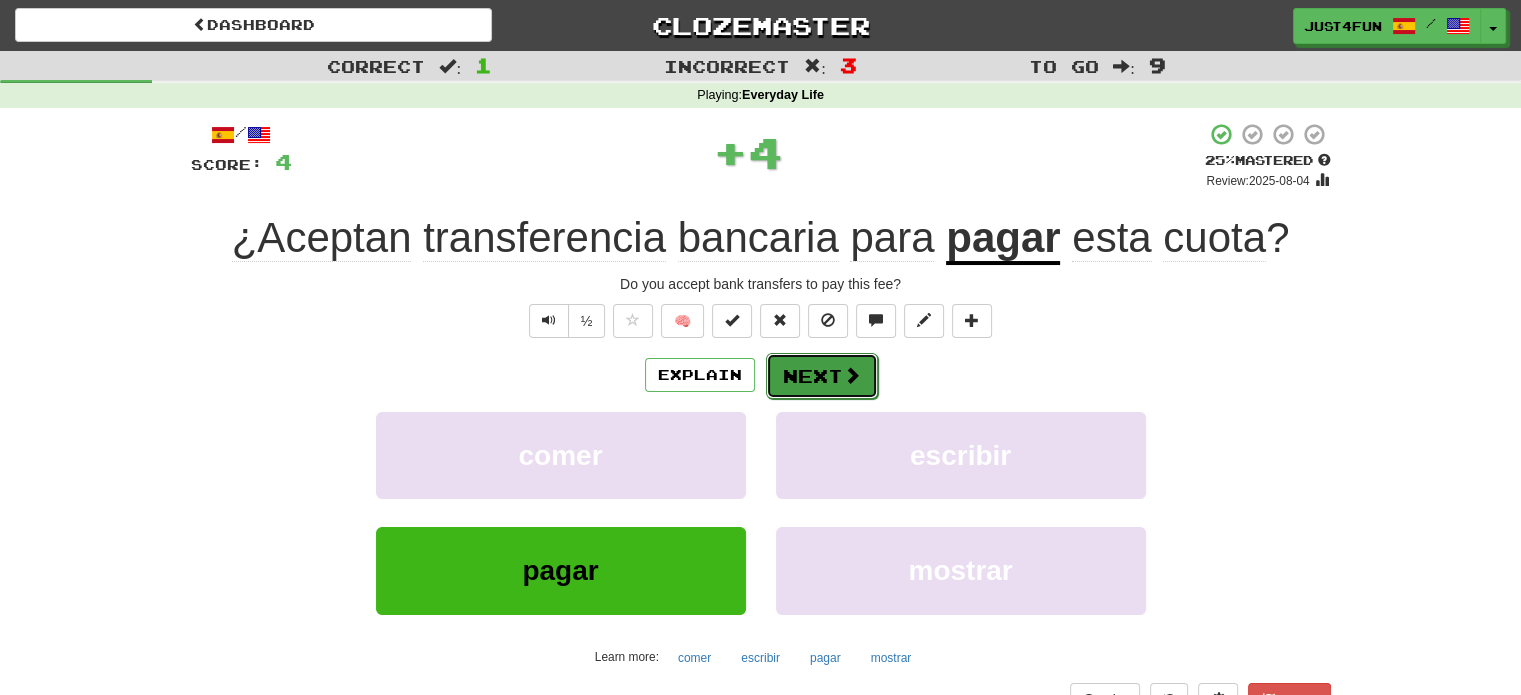 click on "Next" at bounding box center (822, 376) 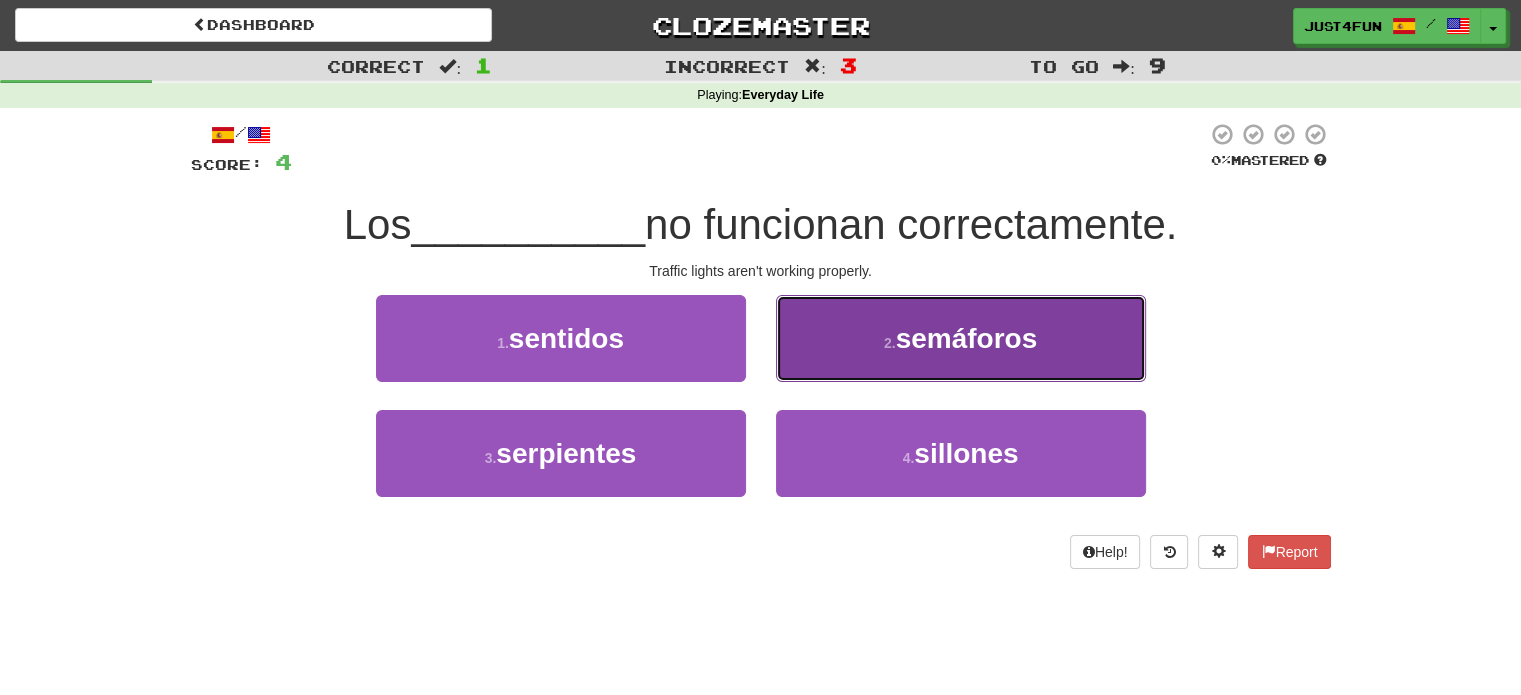 click on "2 .  semáforos" at bounding box center [961, 338] 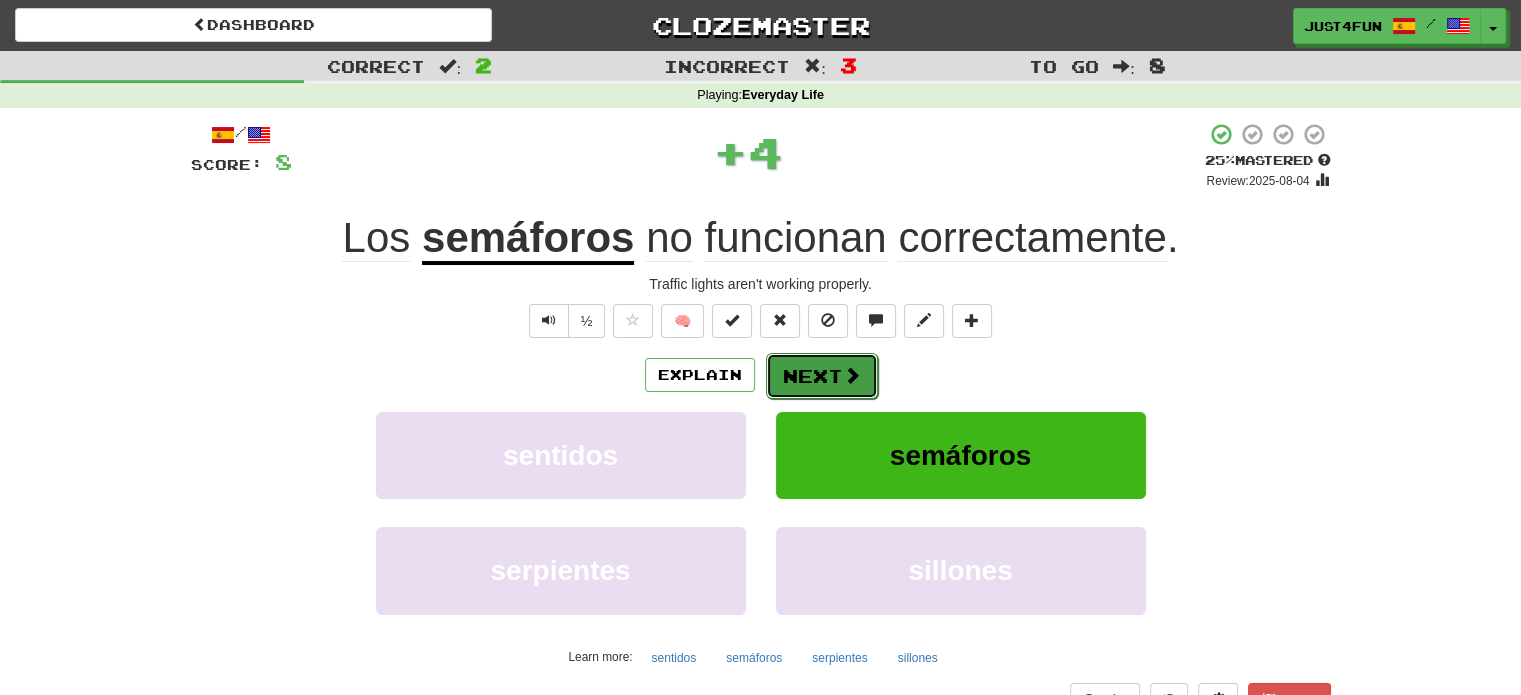 click on "Next" at bounding box center (822, 376) 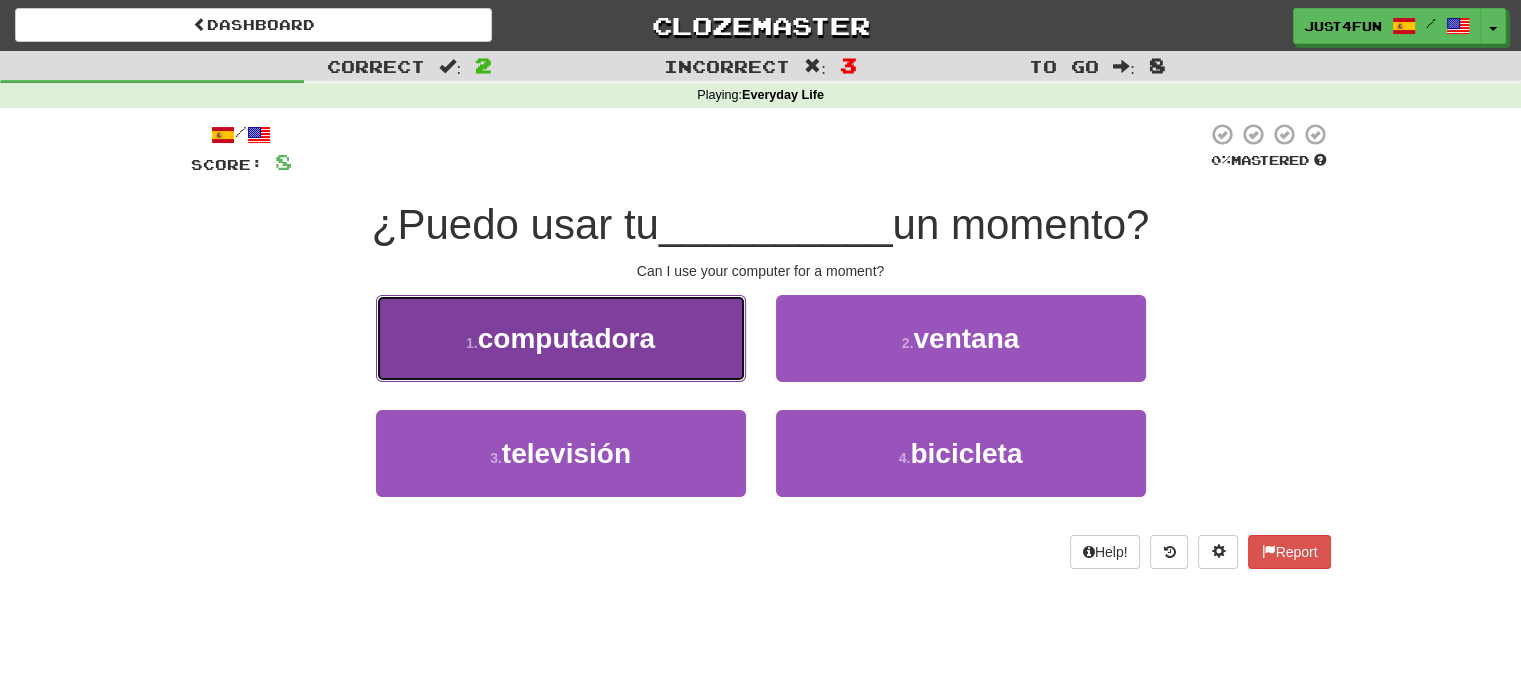click on "1 .  computadora" at bounding box center [561, 338] 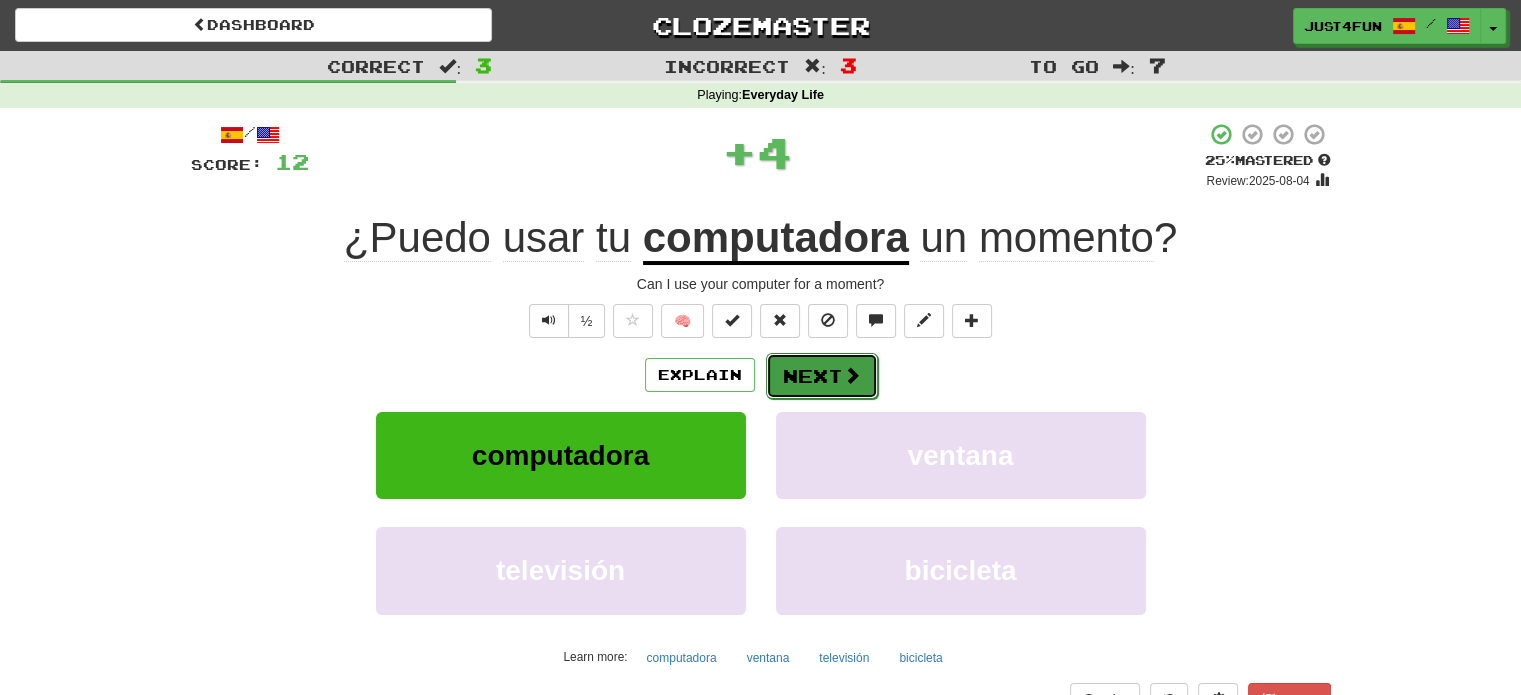 click on "Next" at bounding box center [822, 376] 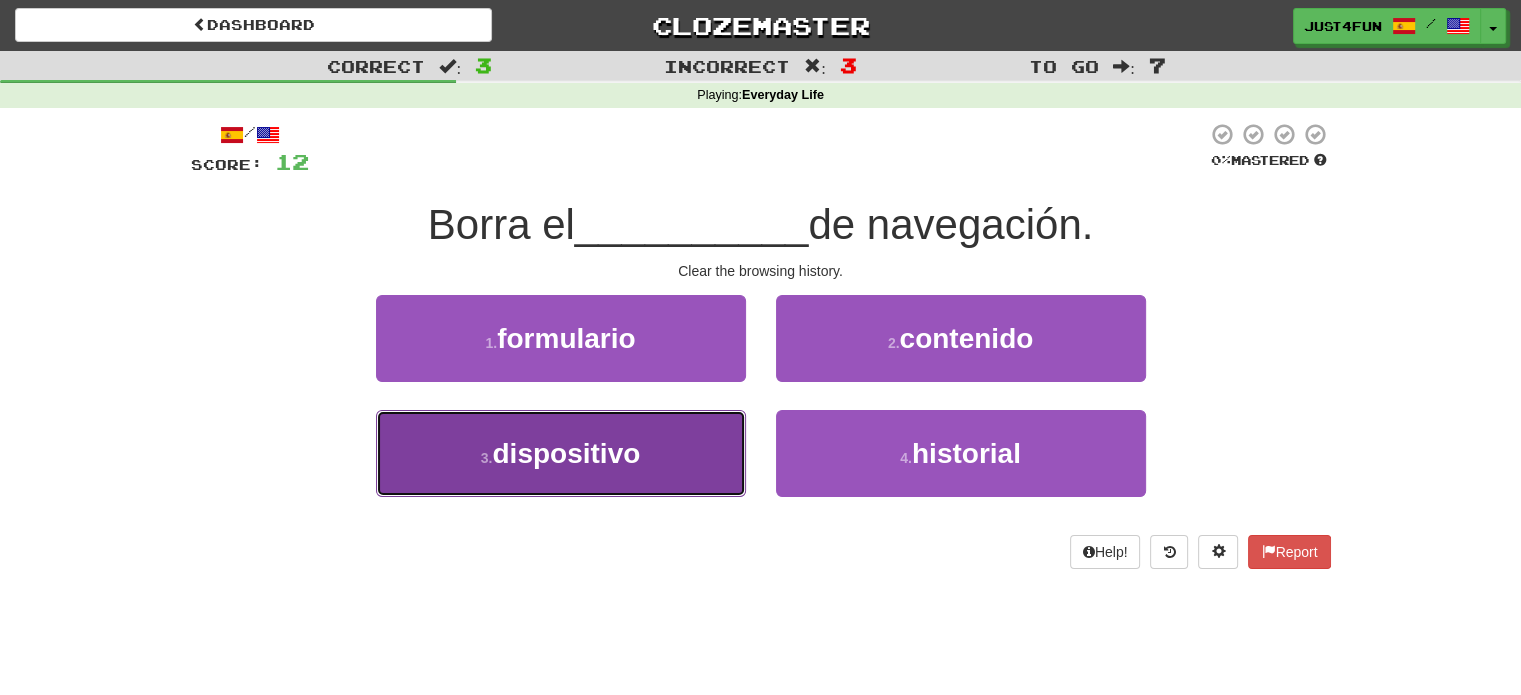 click on "3 .  dispositivo" at bounding box center [561, 453] 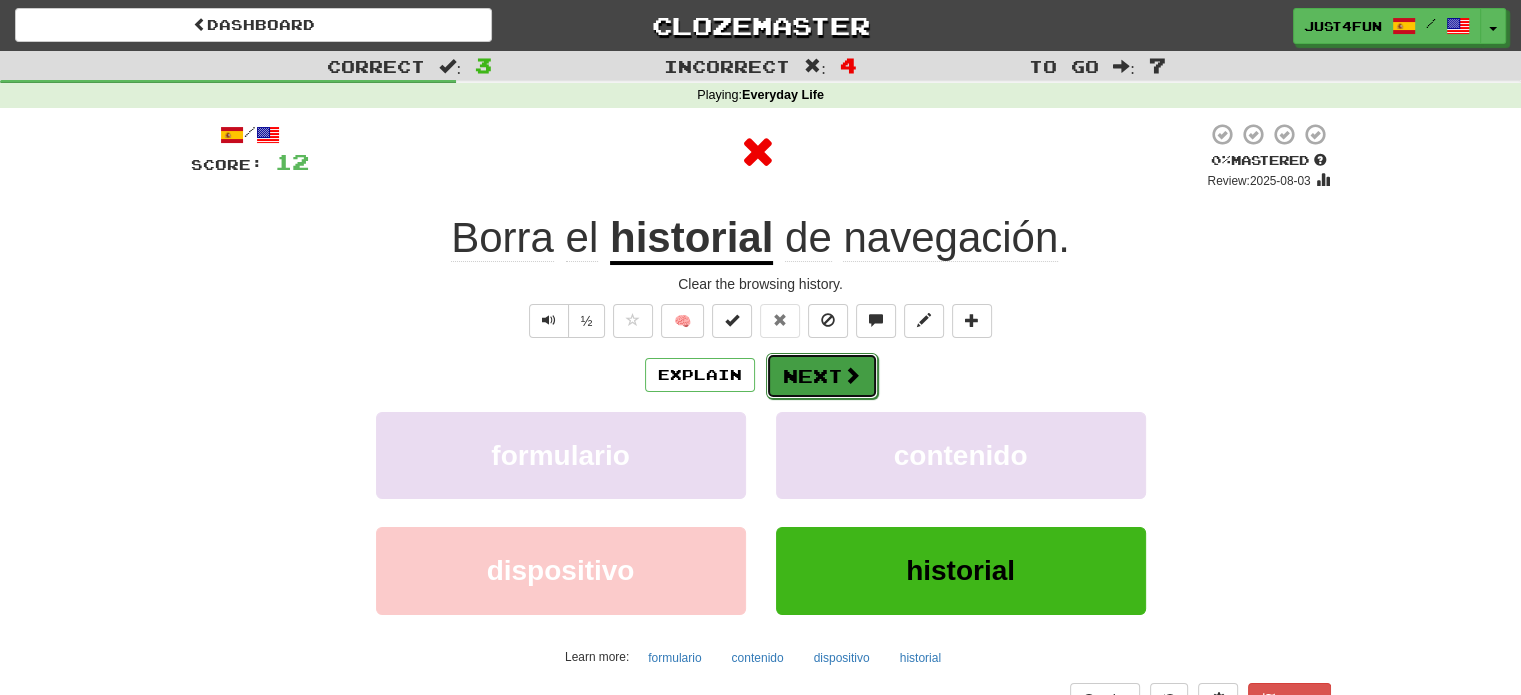 click on "Next" at bounding box center [822, 376] 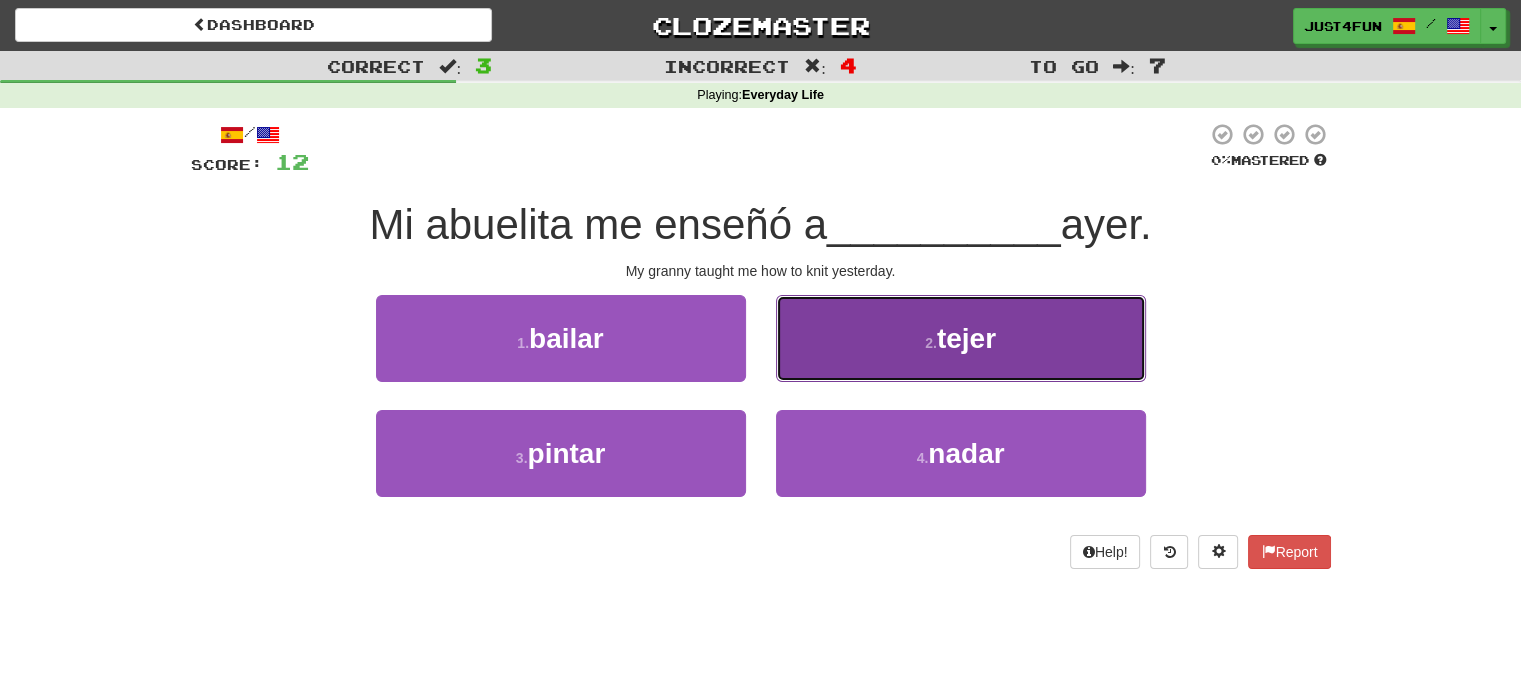 click on "2 .  tejer" at bounding box center (961, 338) 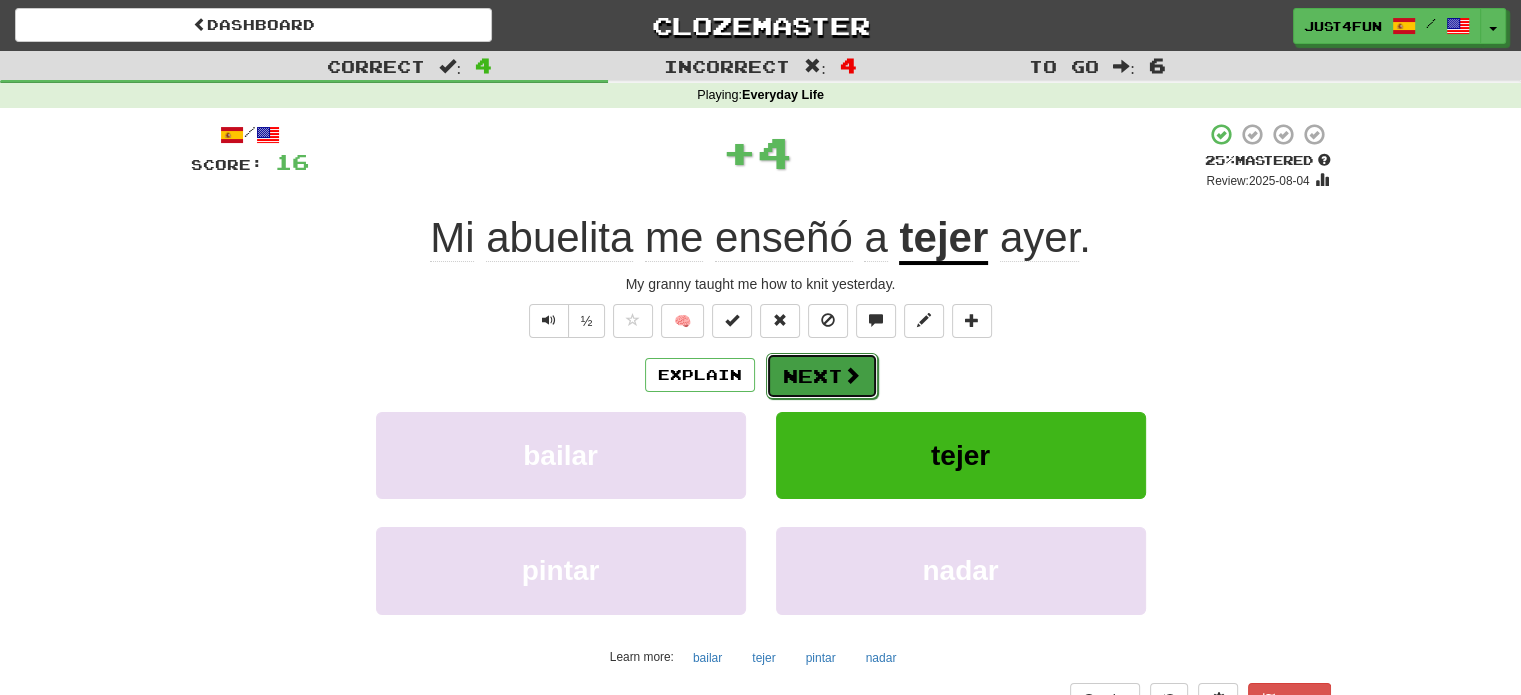 click on "Next" at bounding box center [822, 376] 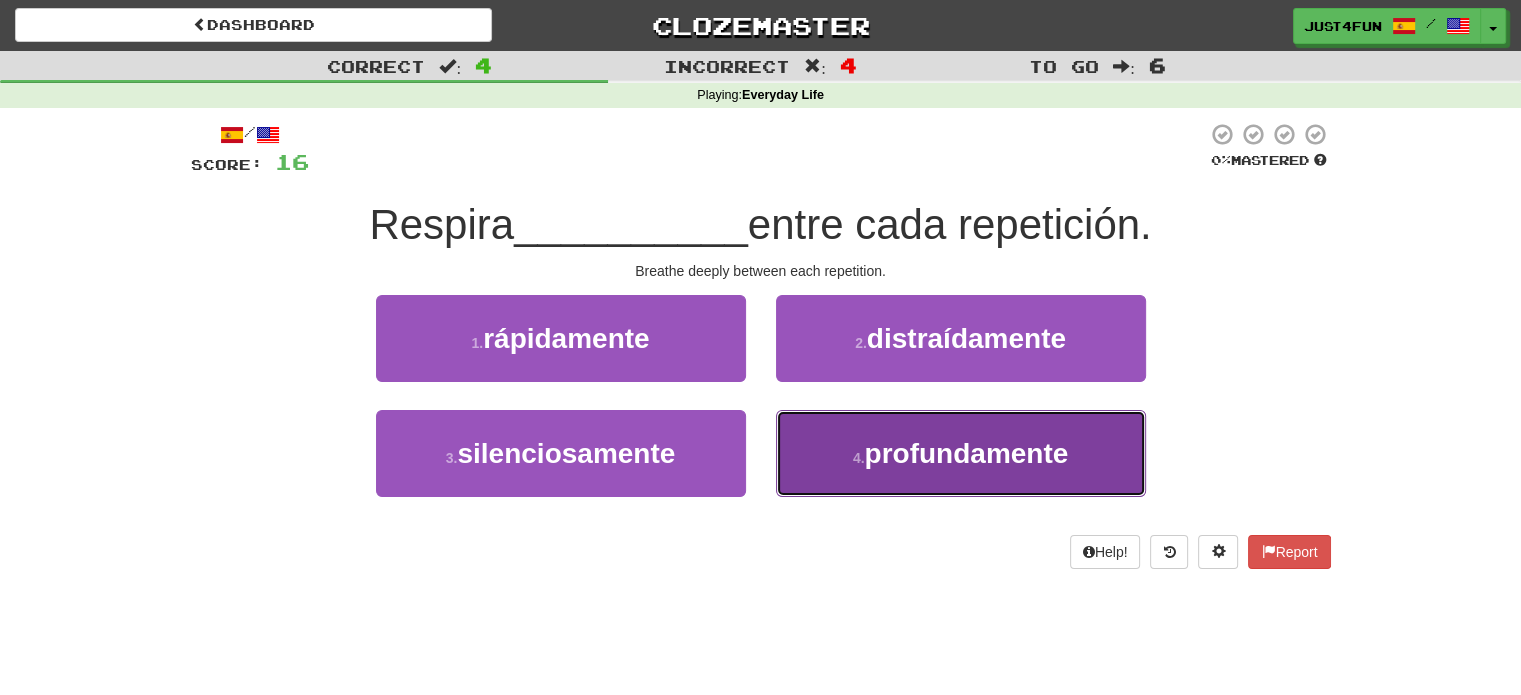 click on "profundamente" at bounding box center [966, 453] 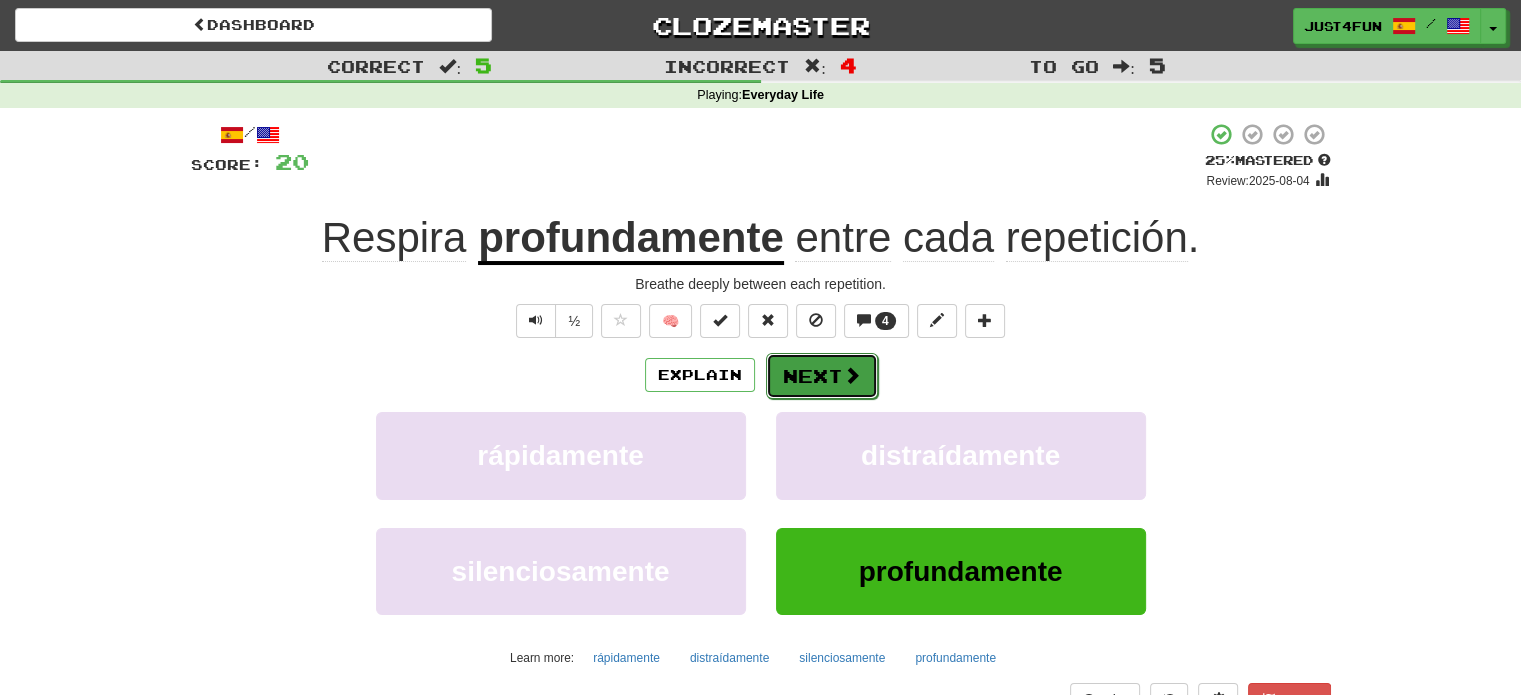click on "Next" at bounding box center [822, 376] 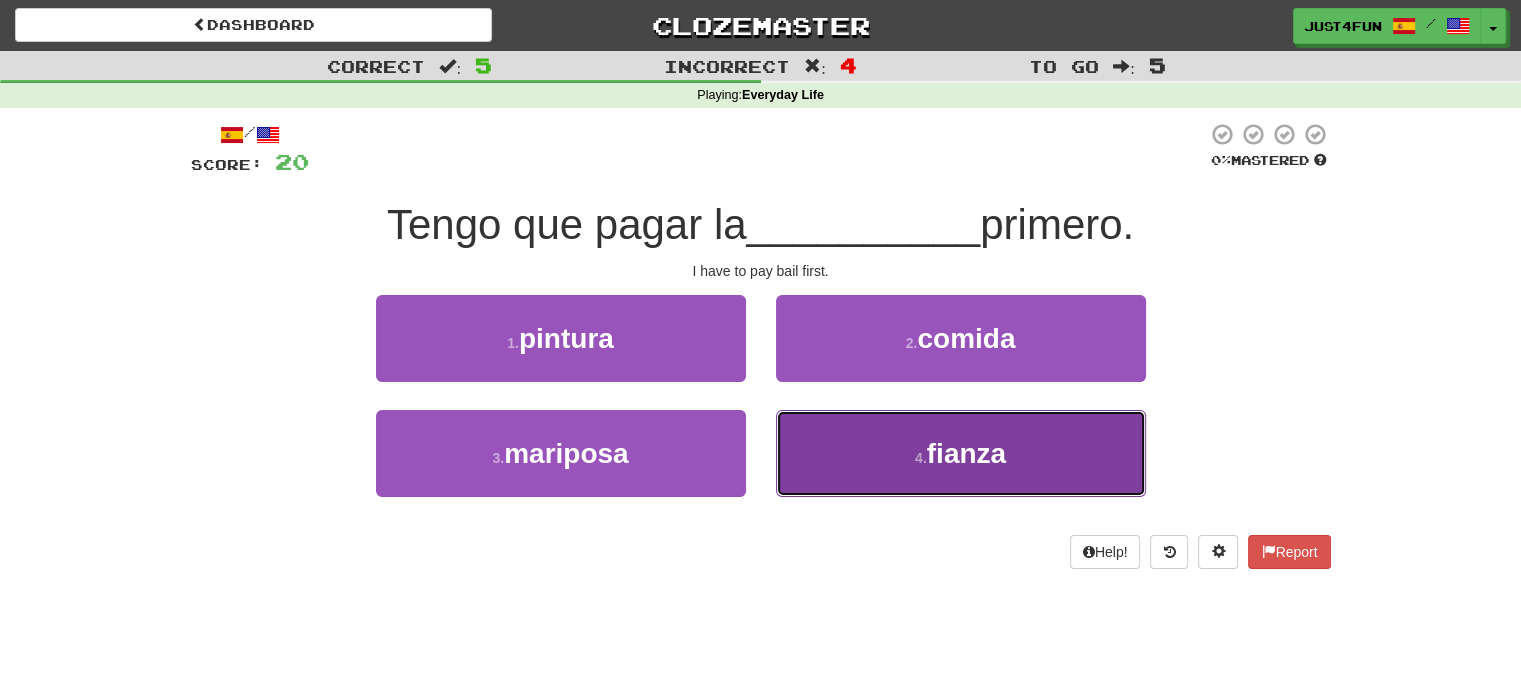 click on "fianza" at bounding box center [966, 453] 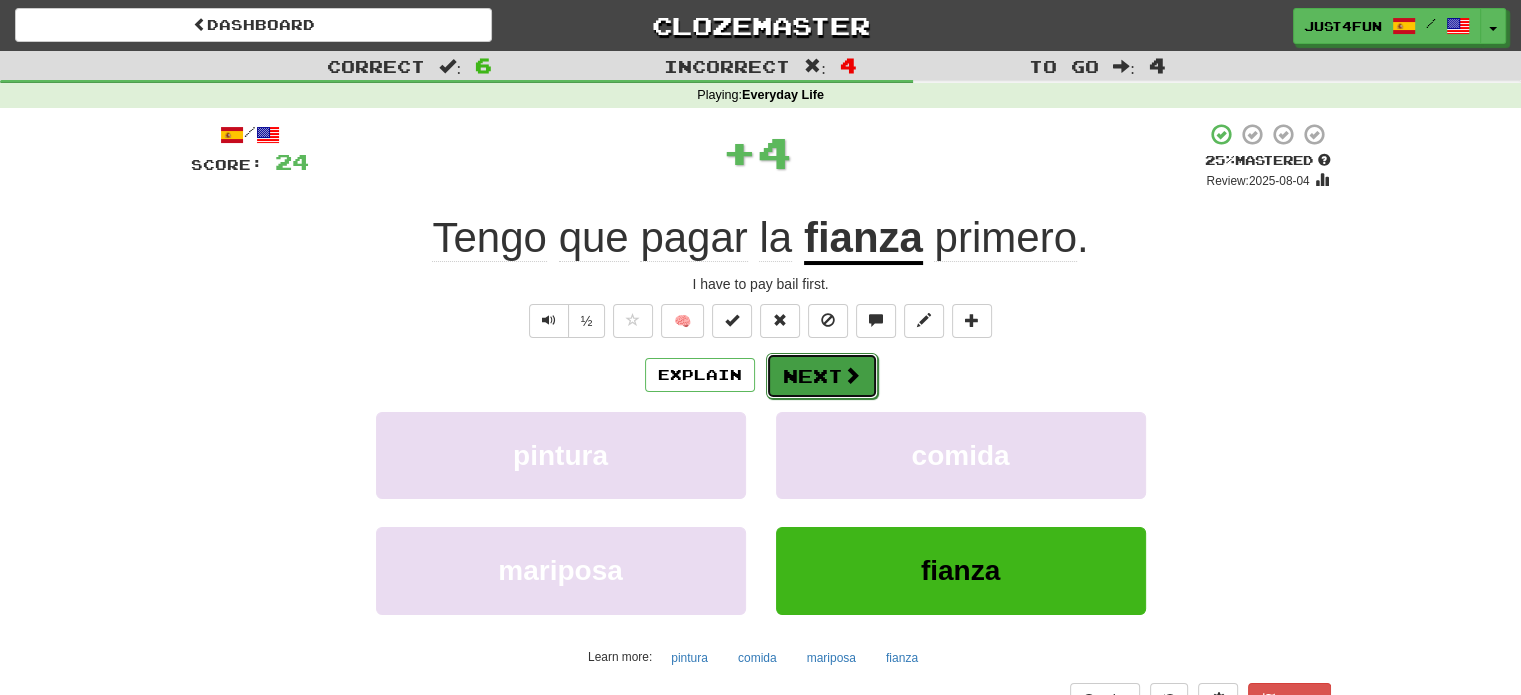 click on "Next" at bounding box center (822, 376) 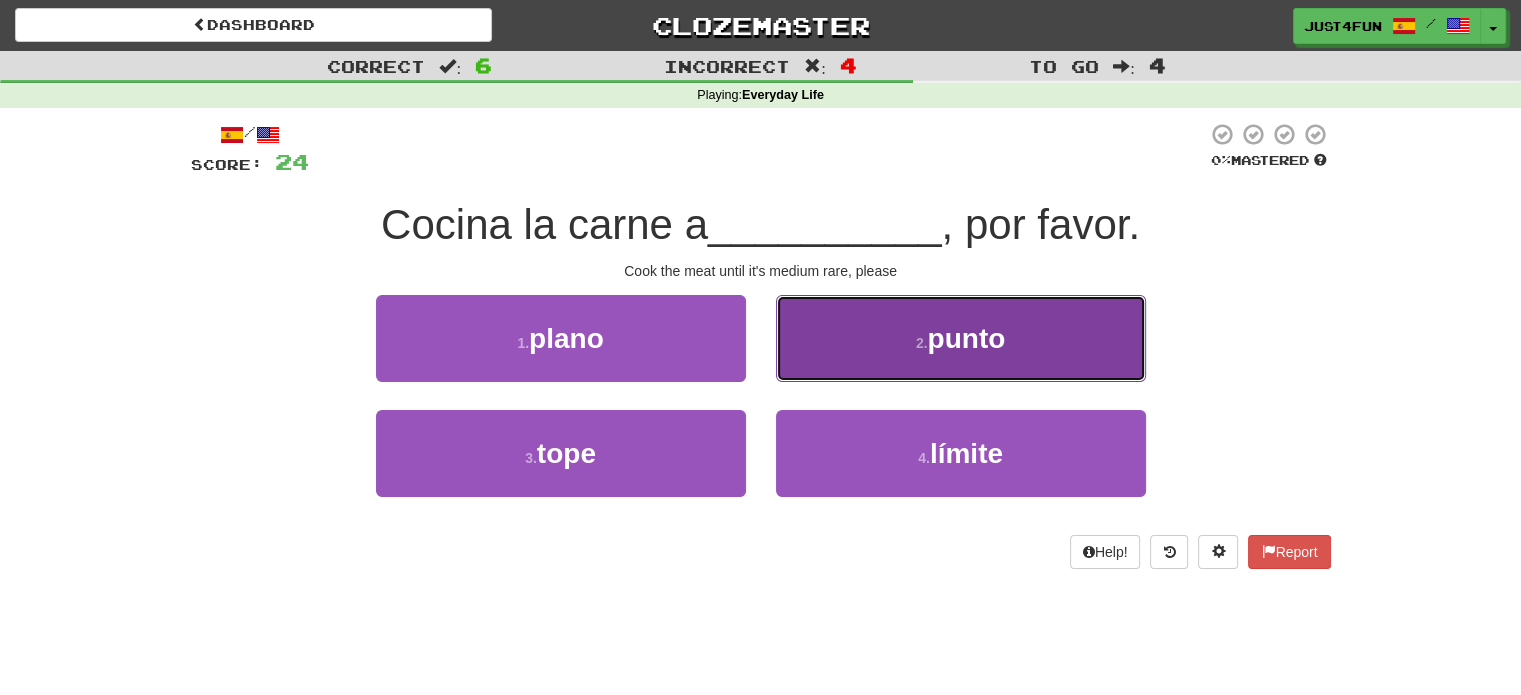 click on "2 .  punto" at bounding box center (961, 338) 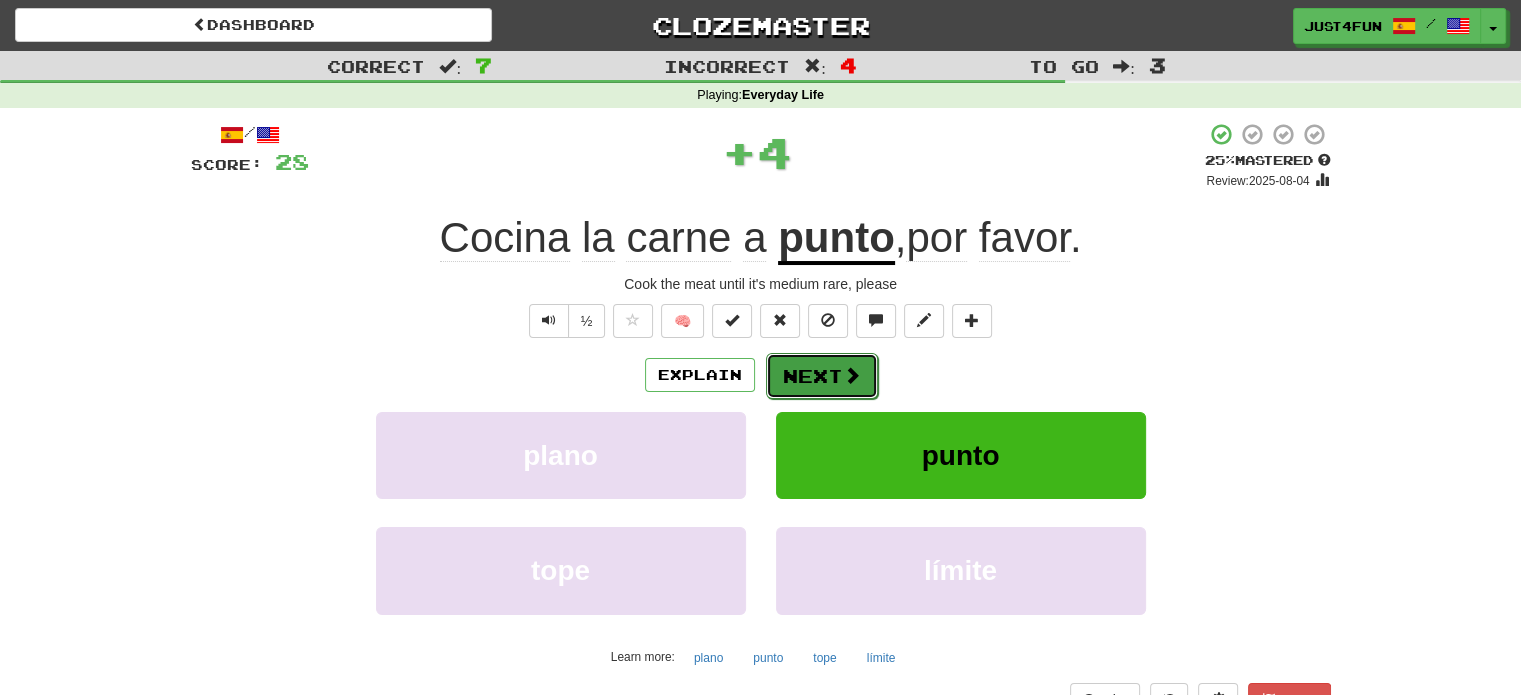 click on "Next" at bounding box center [822, 376] 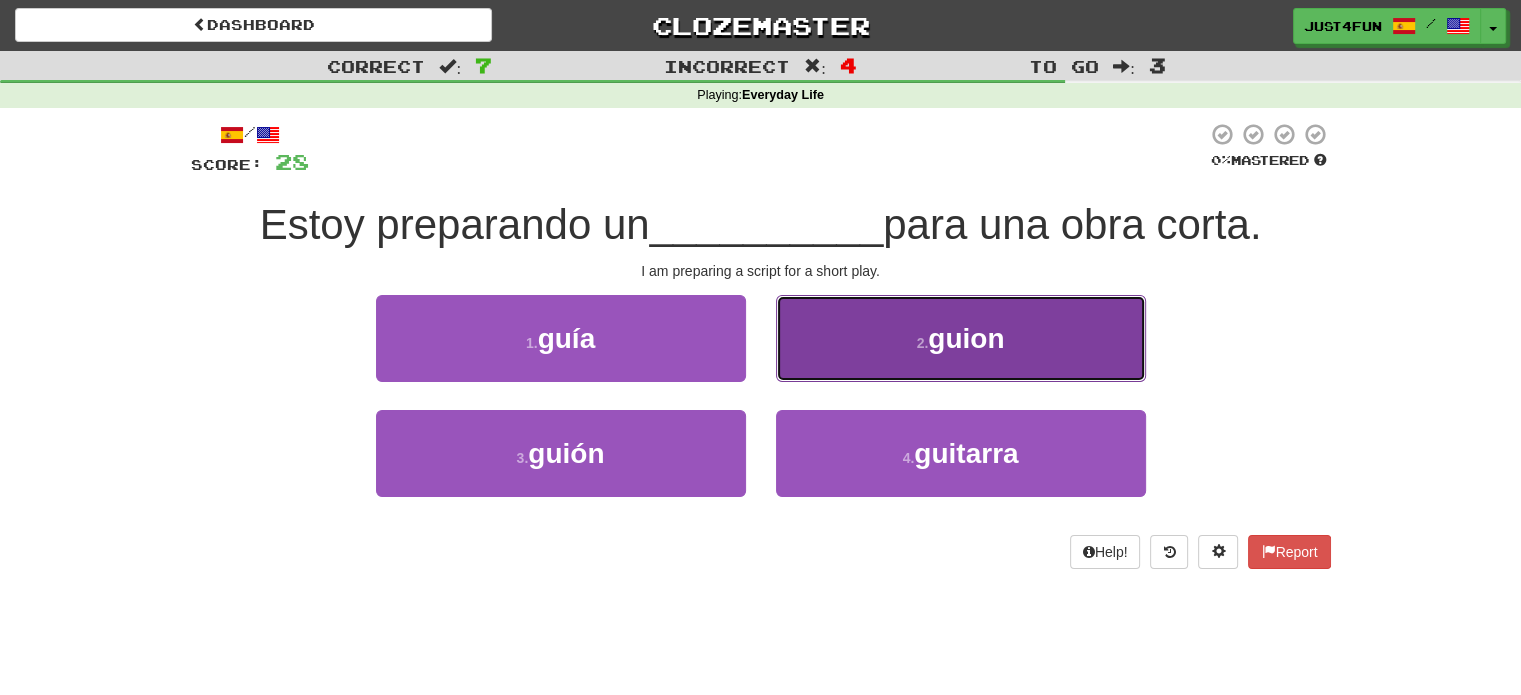 click on "2 .  guion" at bounding box center (961, 338) 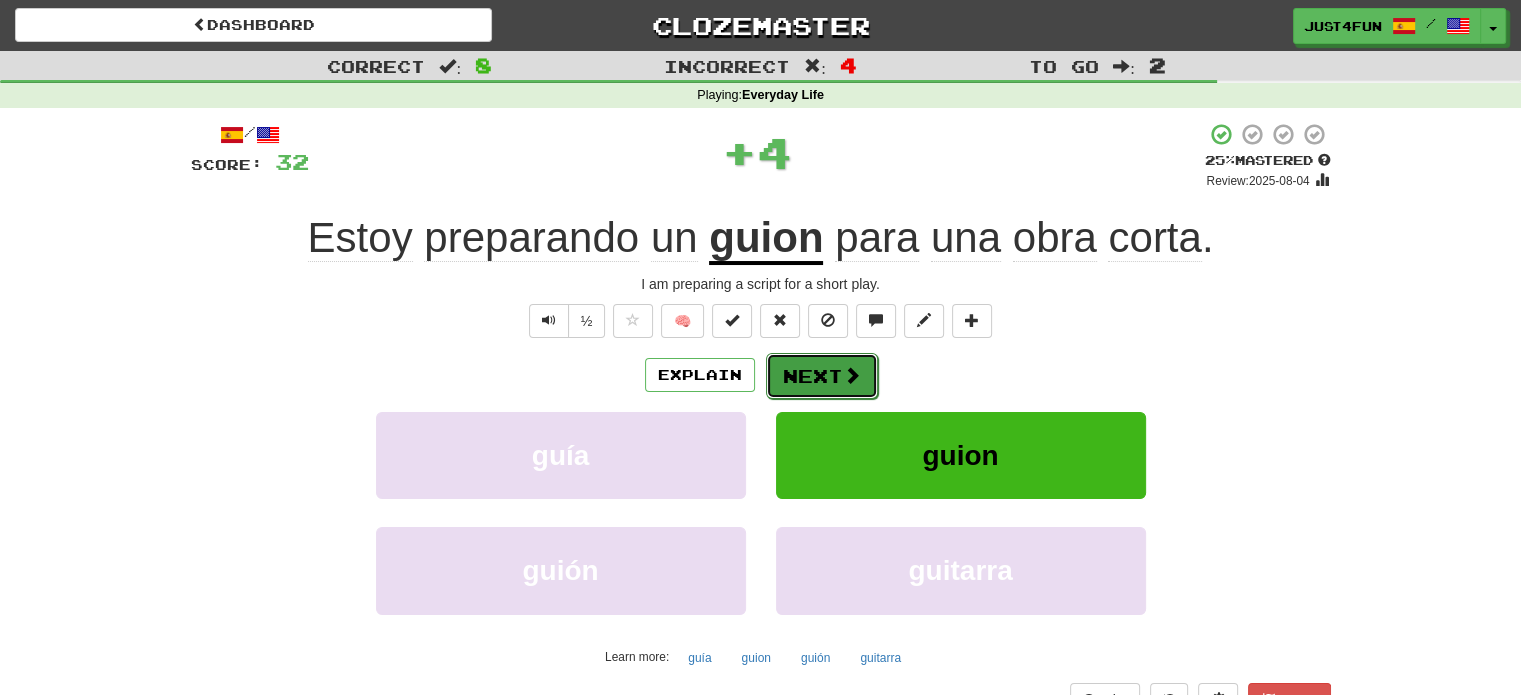 click on "Next" at bounding box center (822, 376) 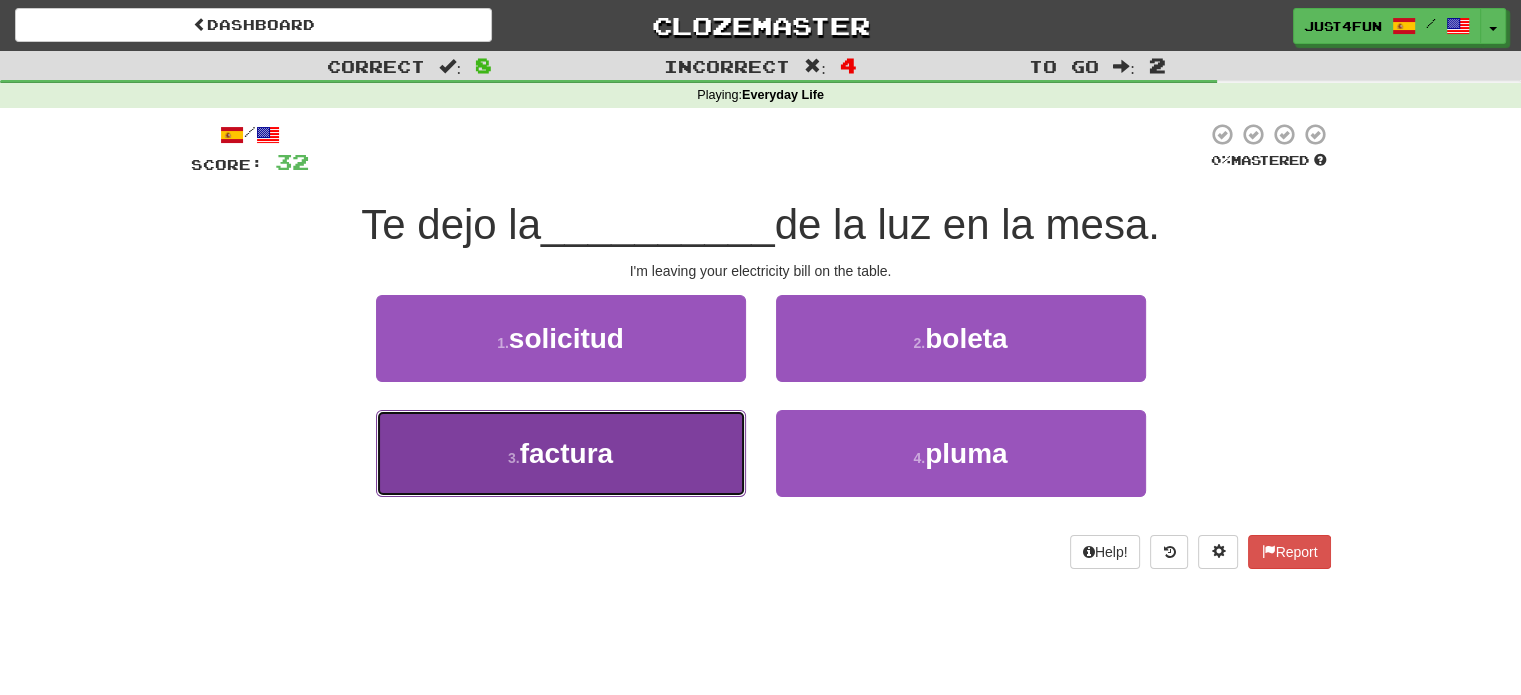click on "3 .  factura" at bounding box center [561, 453] 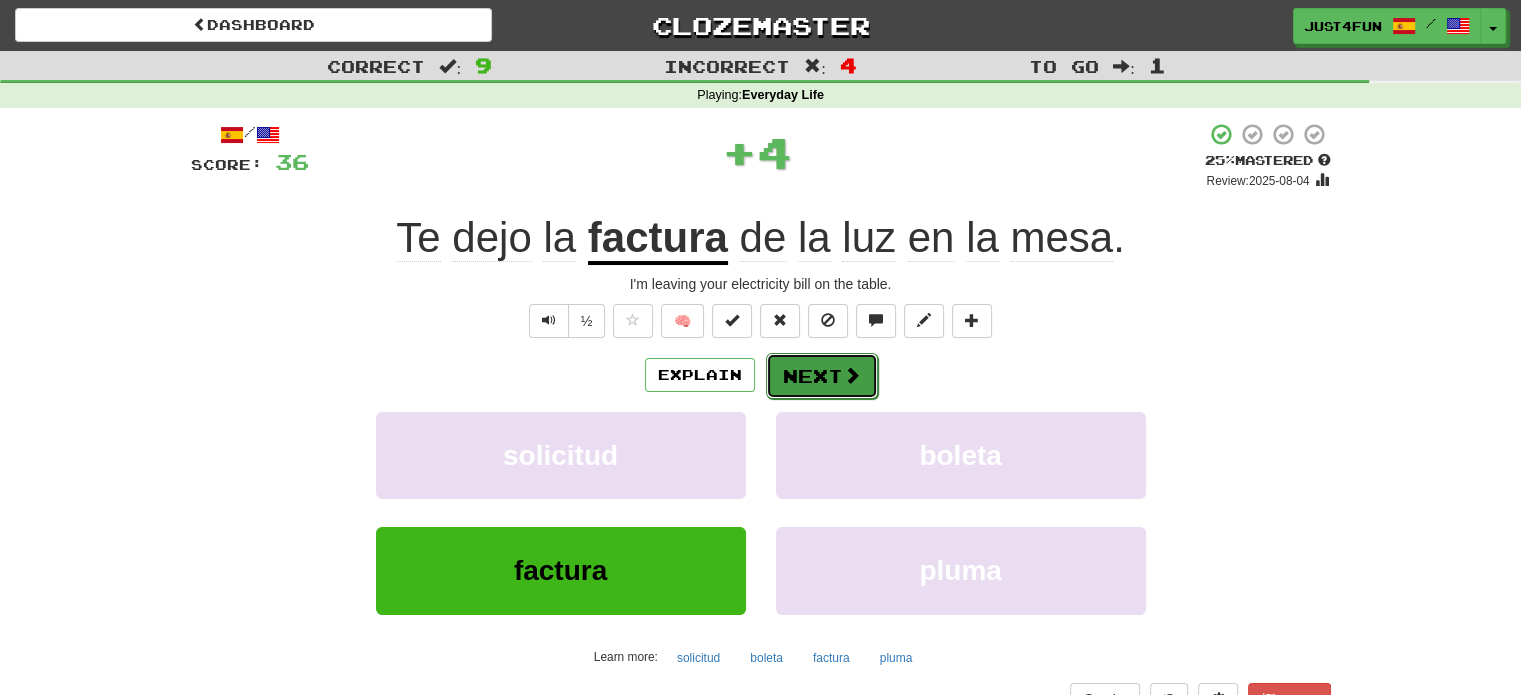 click on "Next" at bounding box center (822, 376) 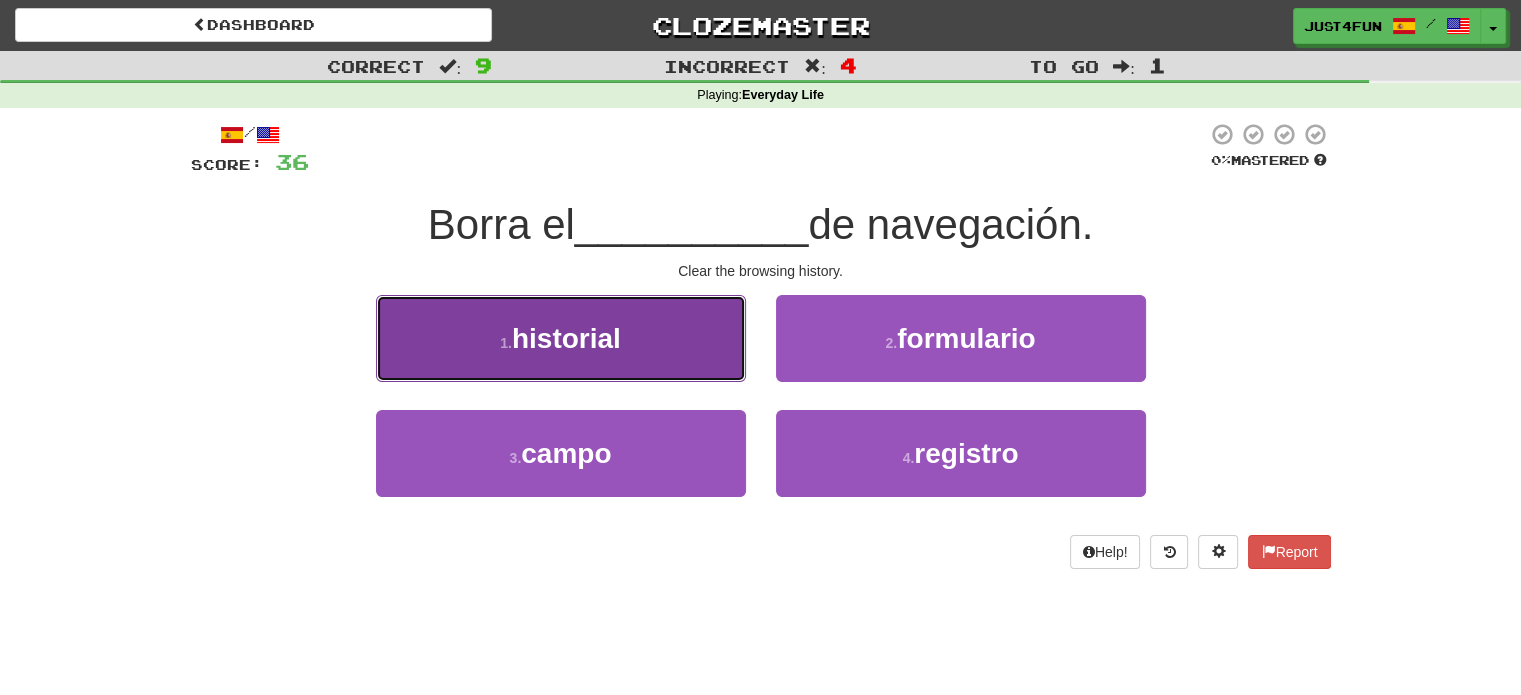 click on "1 .  historial" at bounding box center (561, 338) 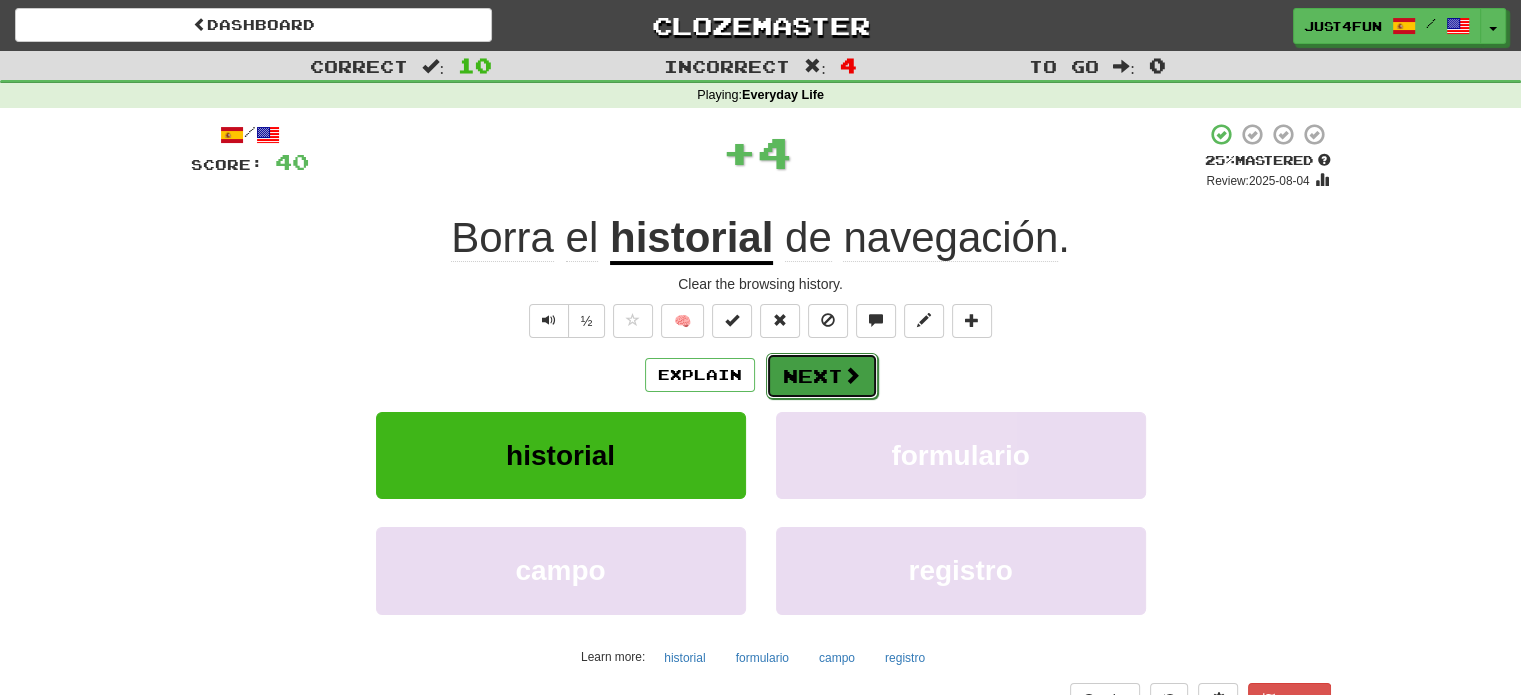 click on "Next" at bounding box center [822, 376] 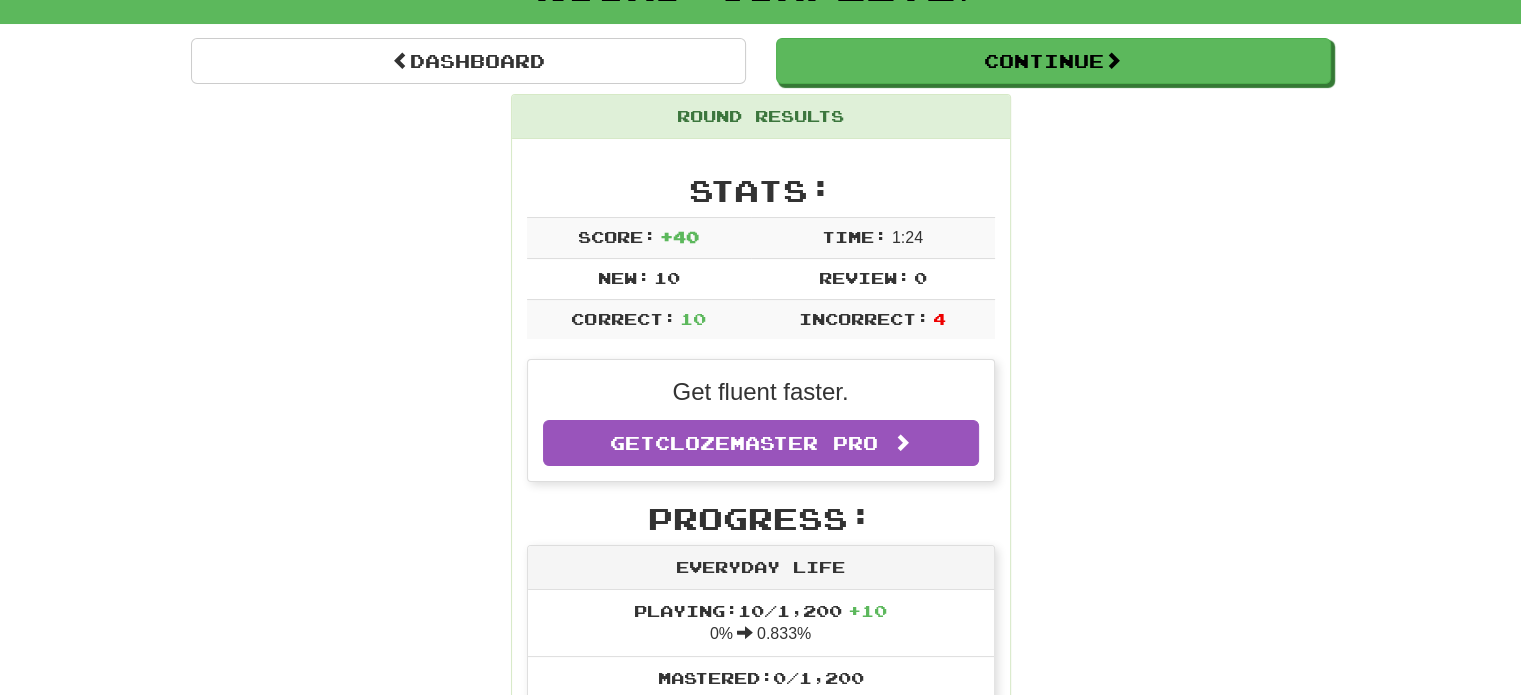 scroll, scrollTop: 156, scrollLeft: 0, axis: vertical 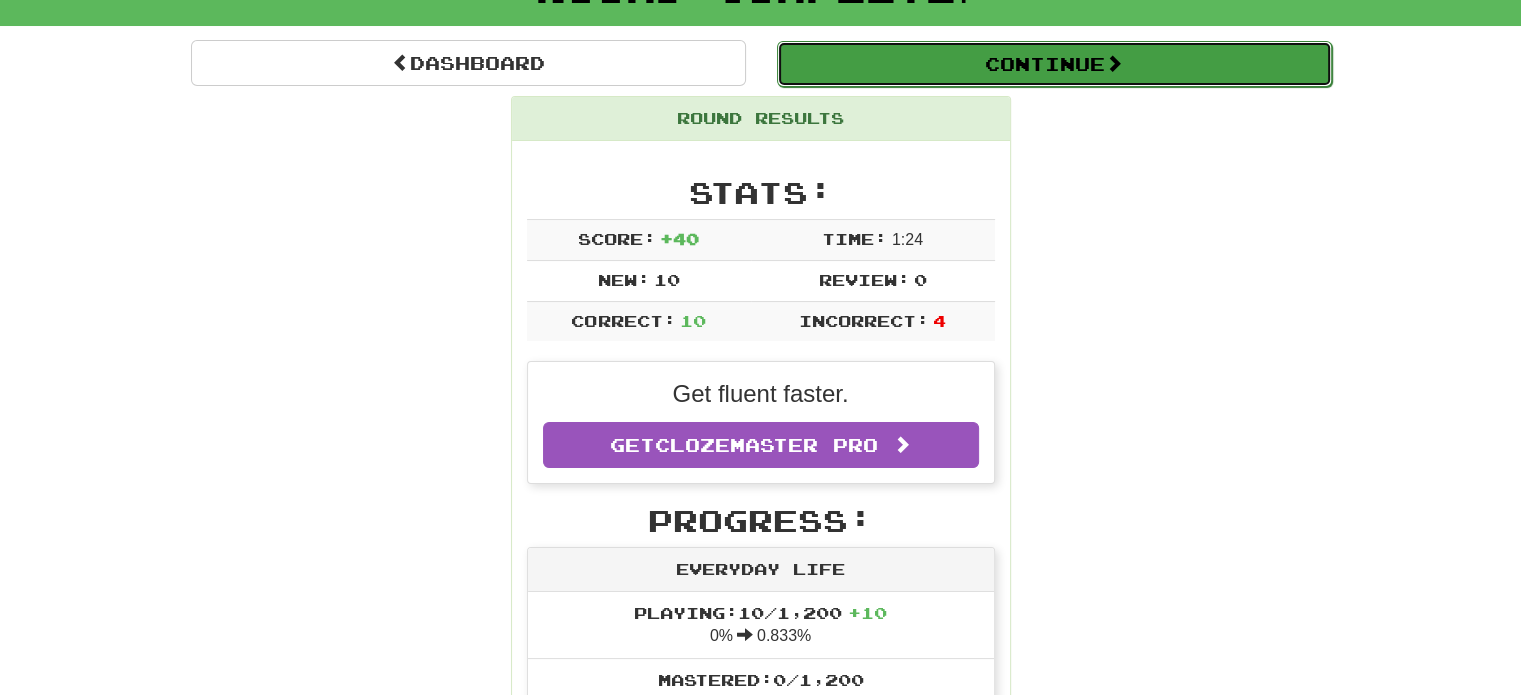 click on "Continue" at bounding box center (1054, 64) 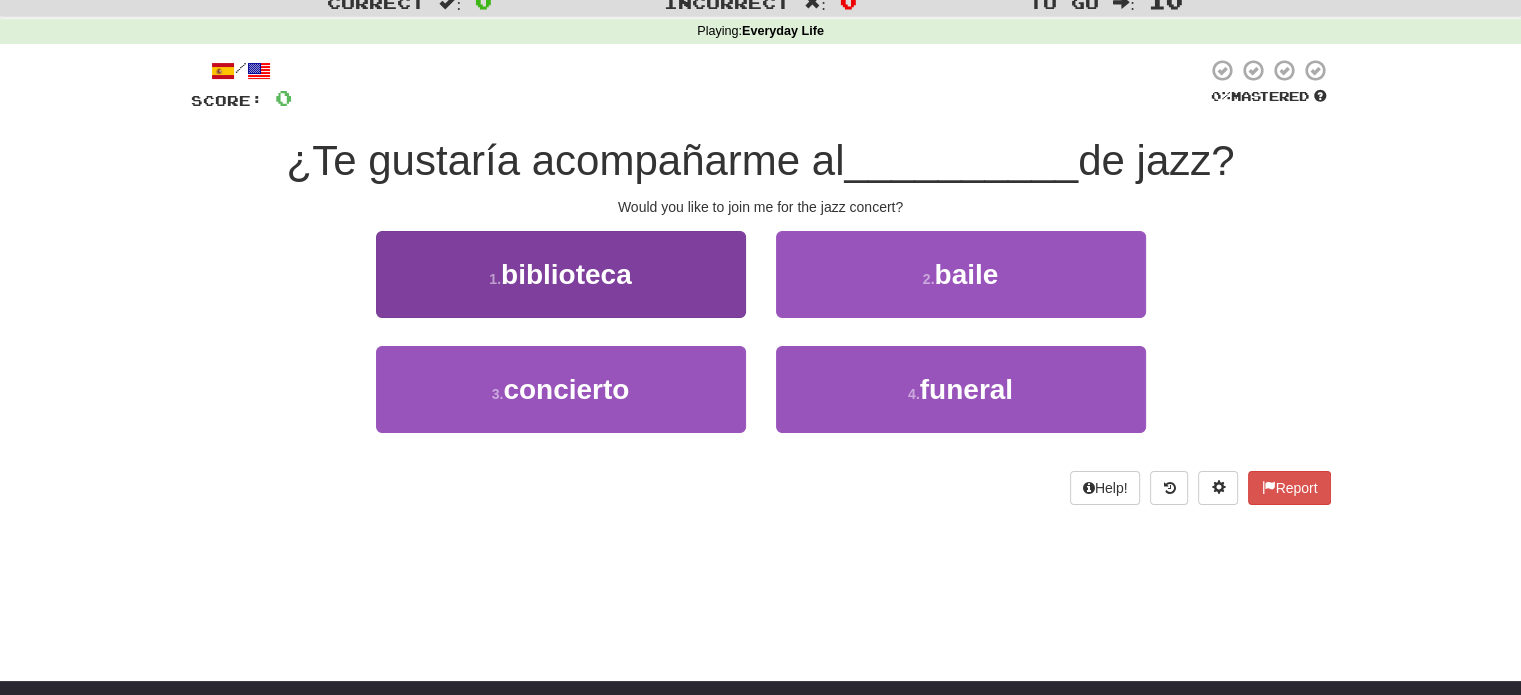 scroll, scrollTop: 62, scrollLeft: 0, axis: vertical 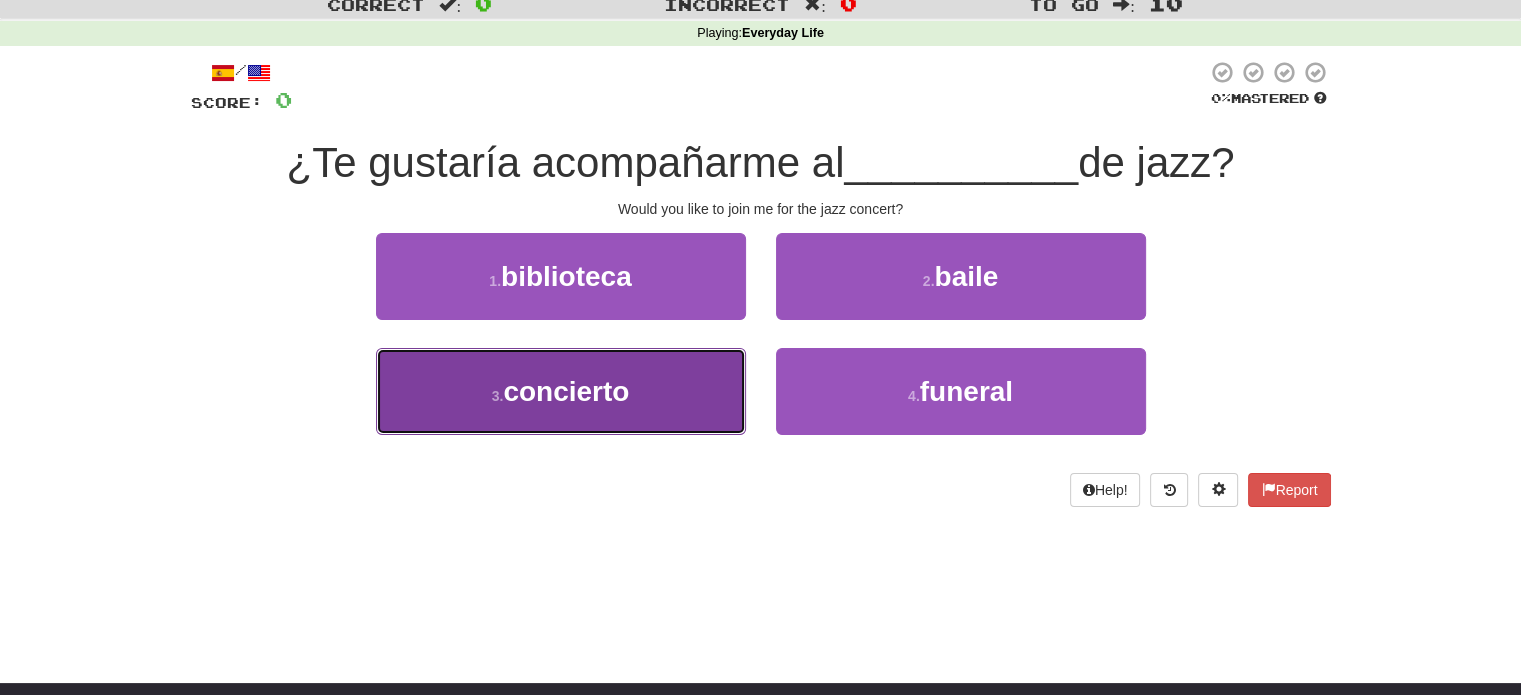 click on "3 .  concierto" at bounding box center (561, 391) 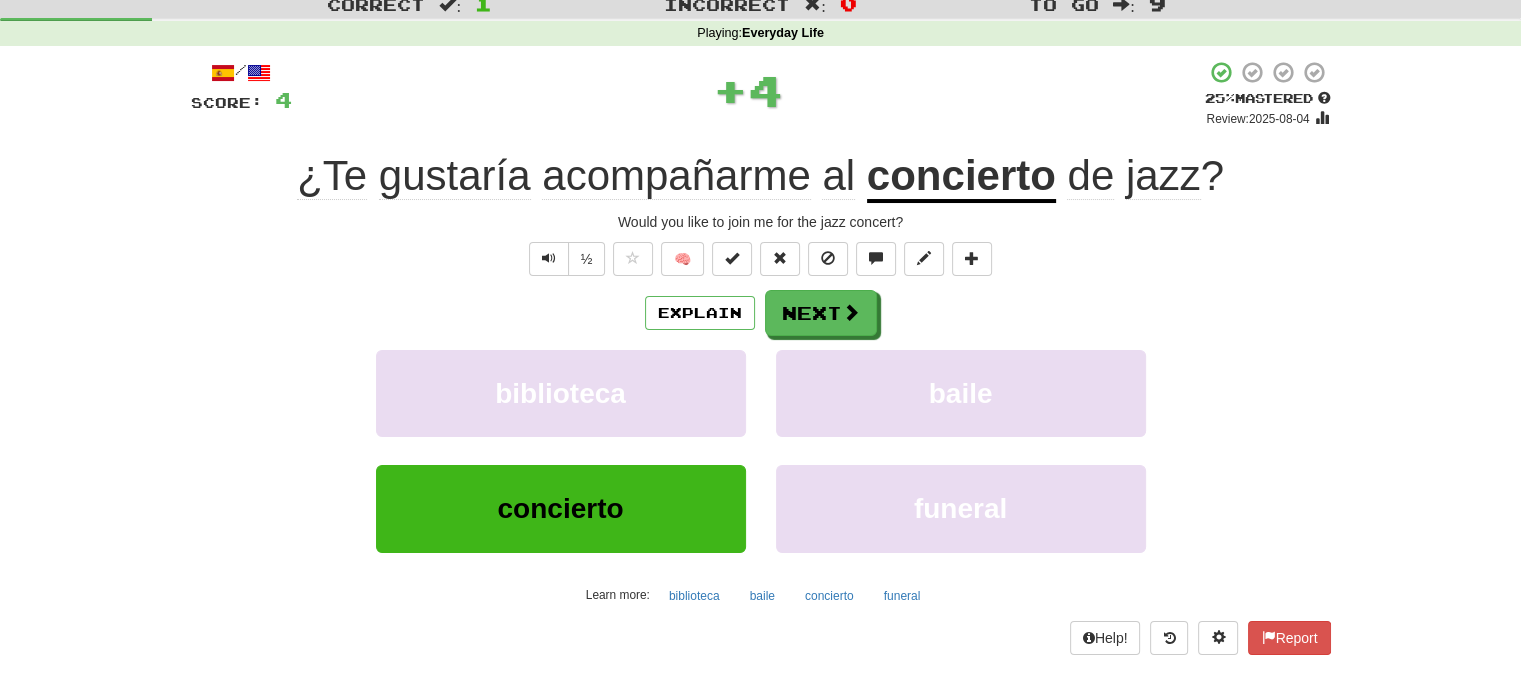 click on "Explain Next" at bounding box center (761, 313) 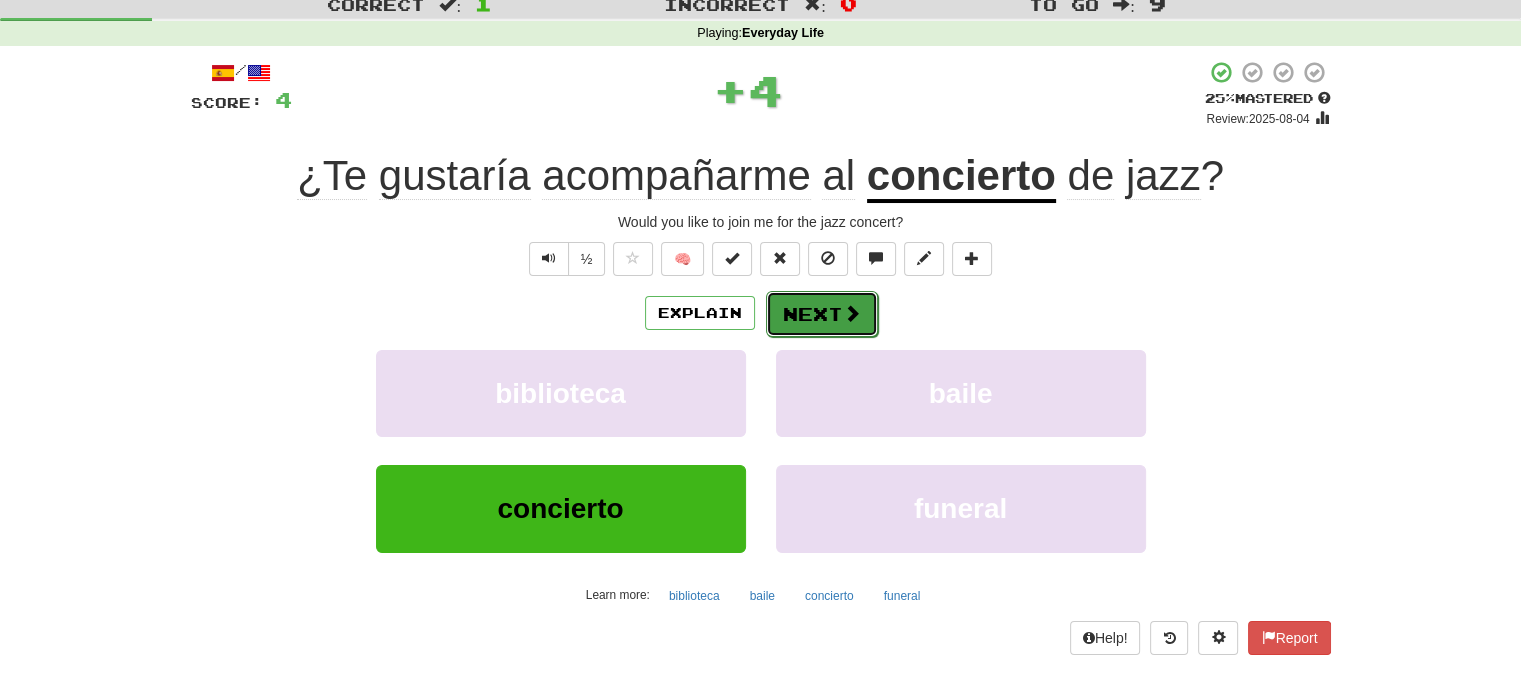 click on "Next" at bounding box center (822, 314) 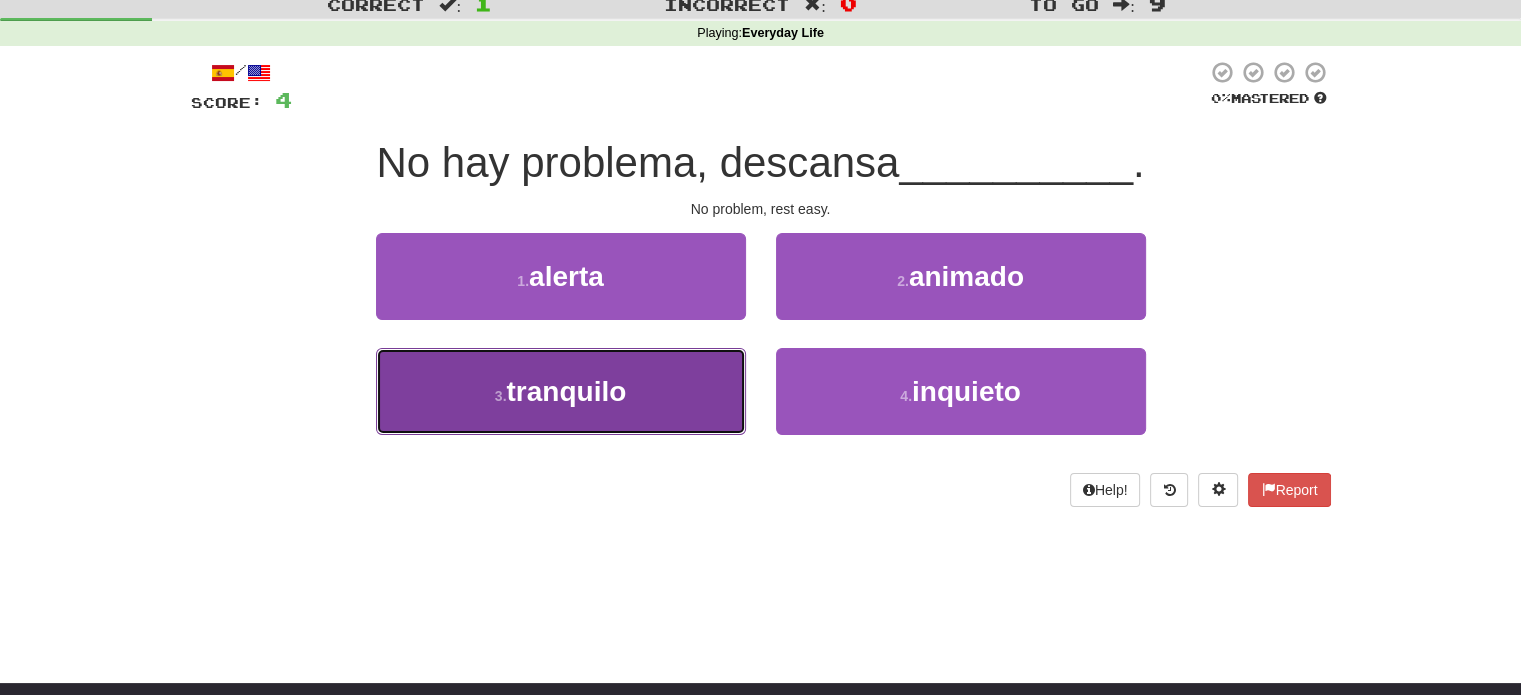 click on "3 .  tranquilo" at bounding box center (561, 391) 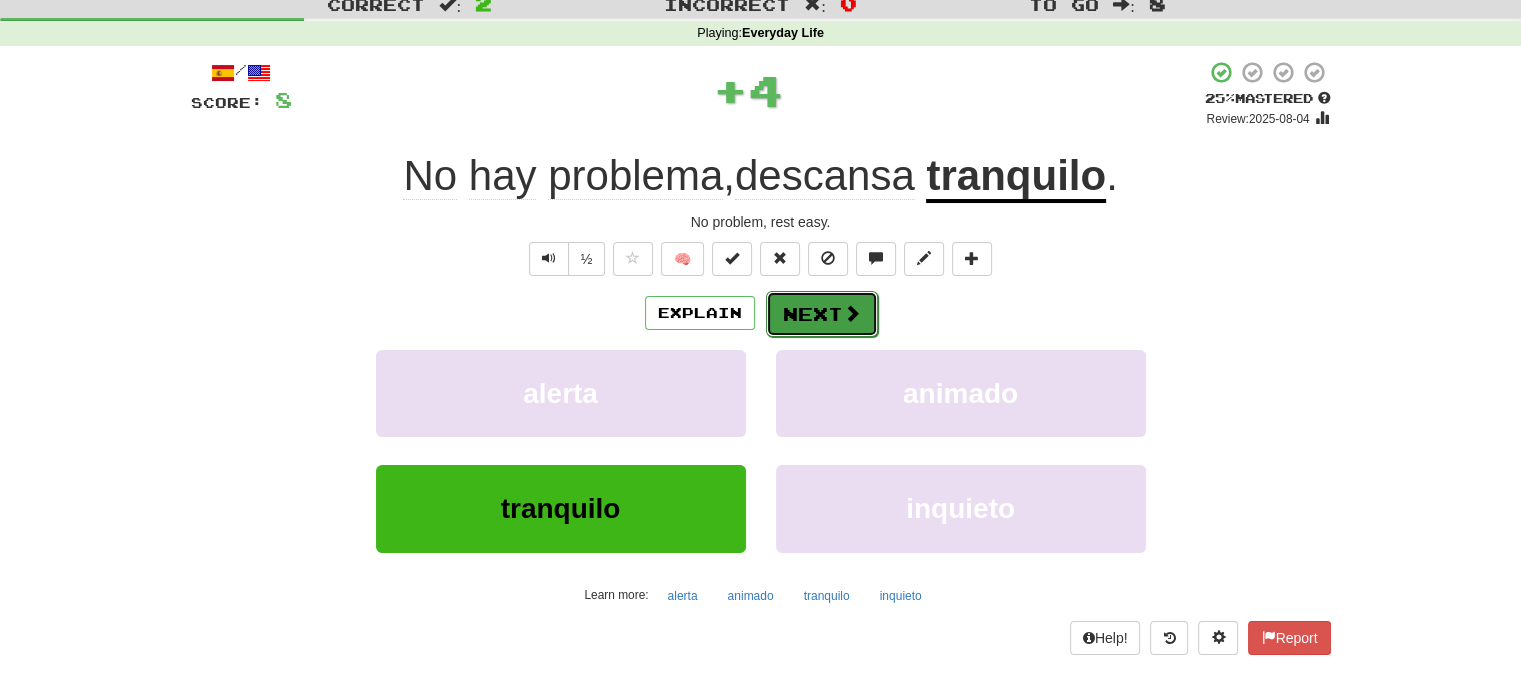 click on "Next" at bounding box center (822, 314) 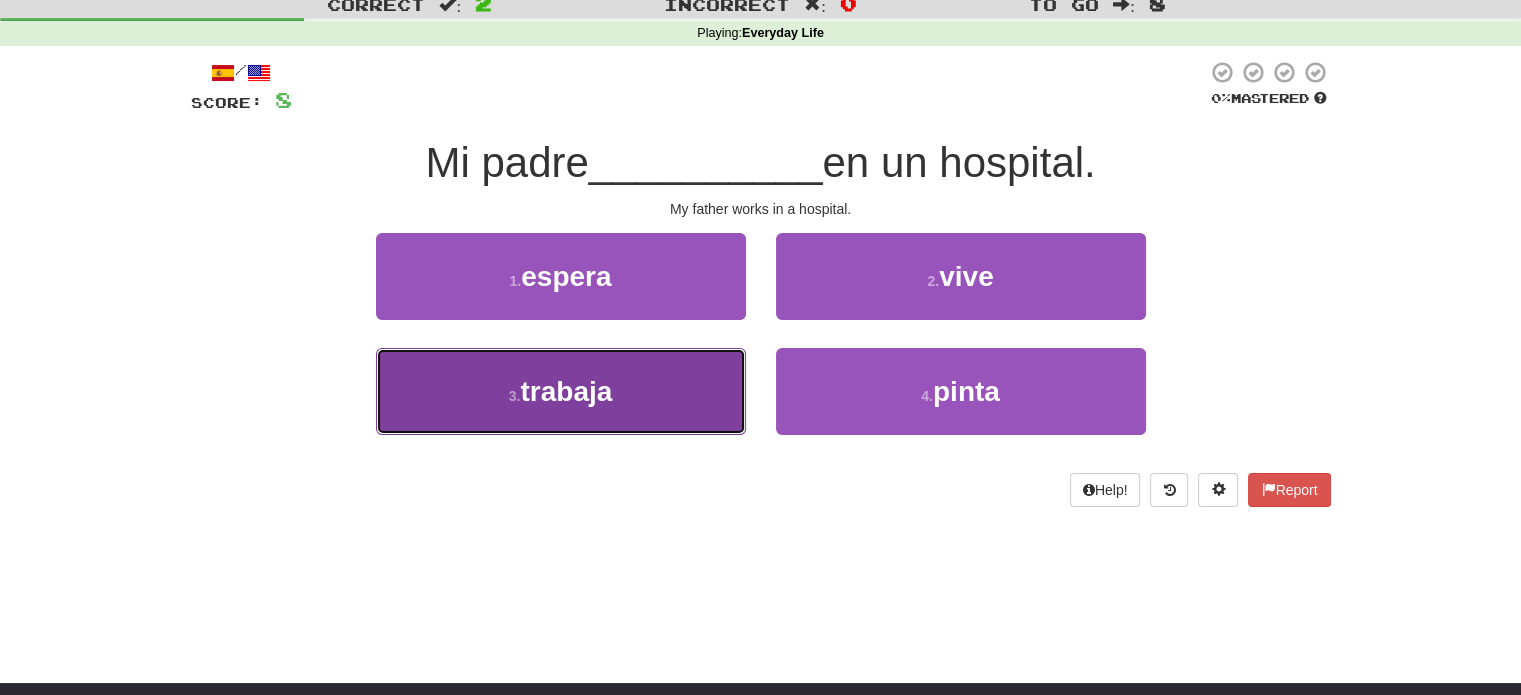 click on "3 .  trabaja" at bounding box center (561, 391) 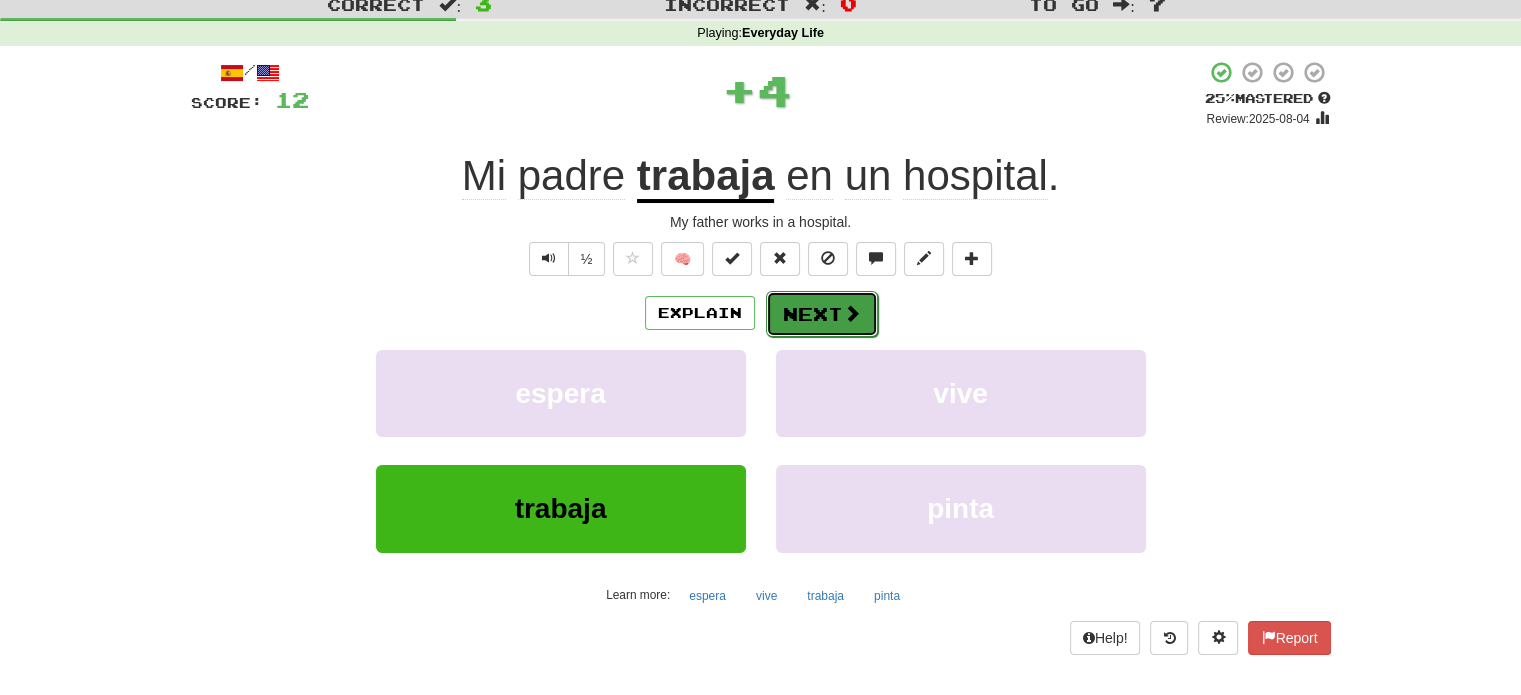 click on "Next" at bounding box center [822, 314] 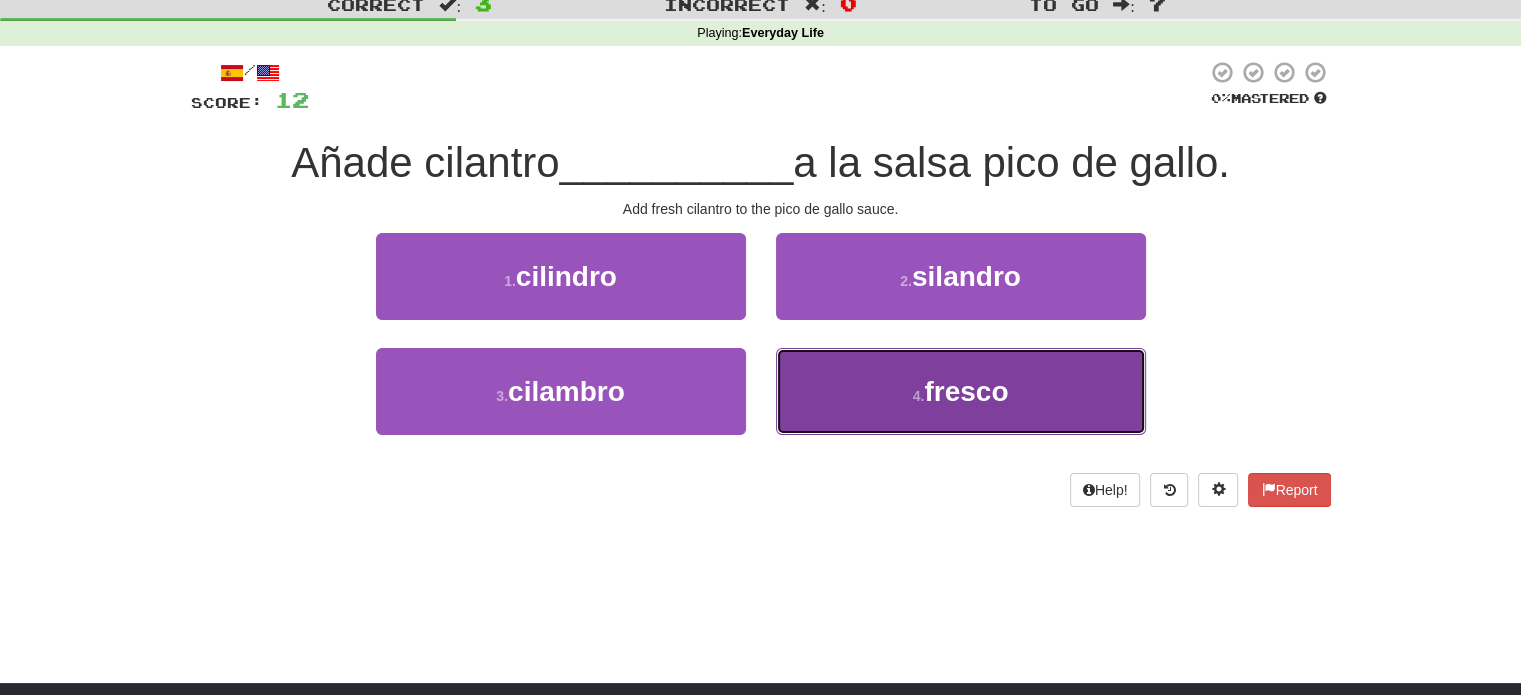 click on "fresco" at bounding box center (966, 391) 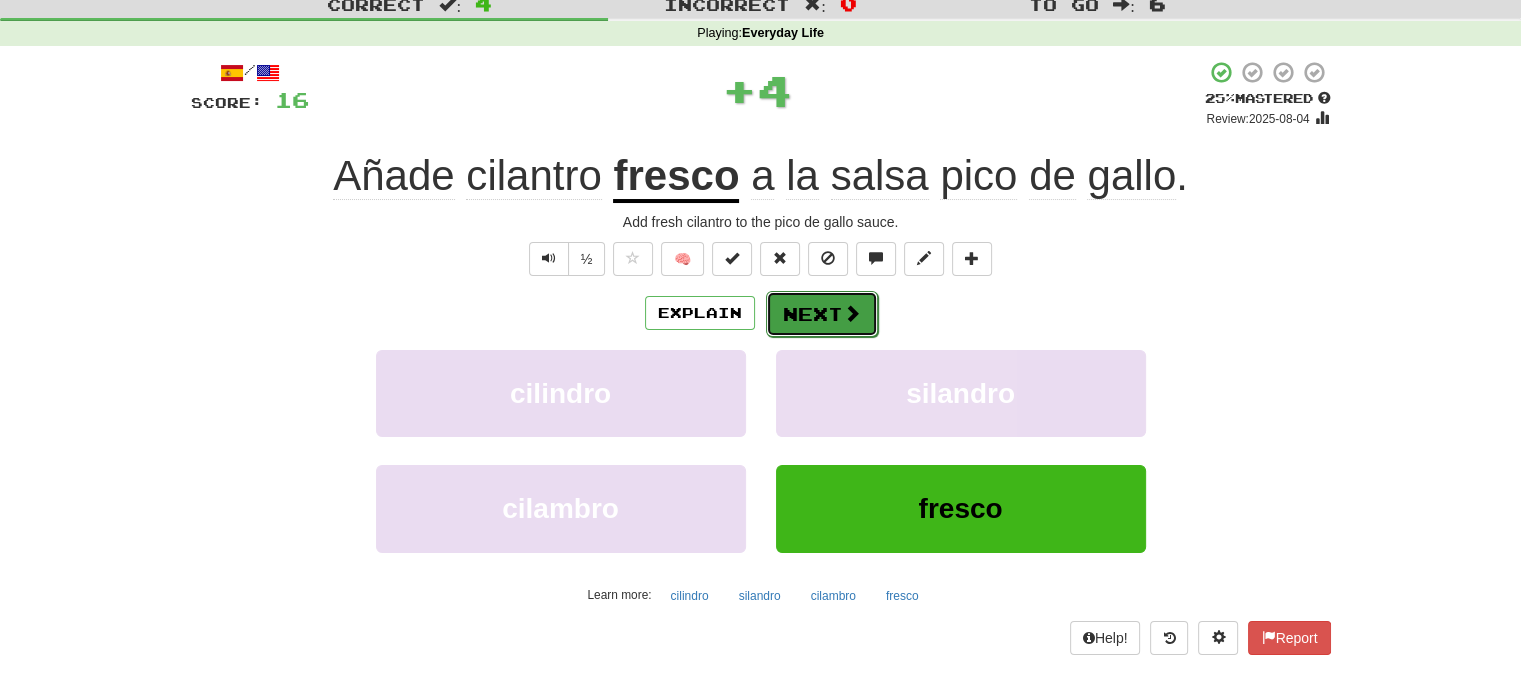 click on "Next" at bounding box center (822, 314) 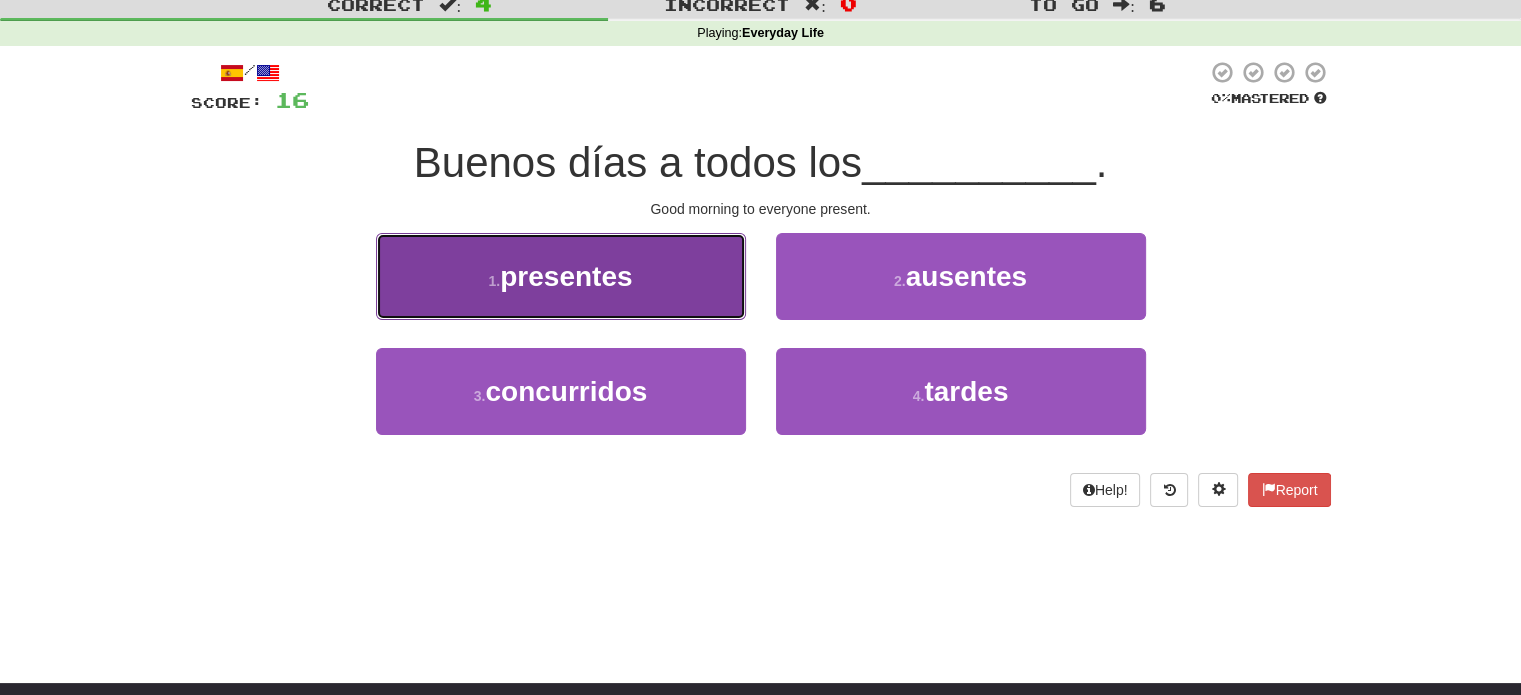 click on "1 .  presentes" at bounding box center [561, 276] 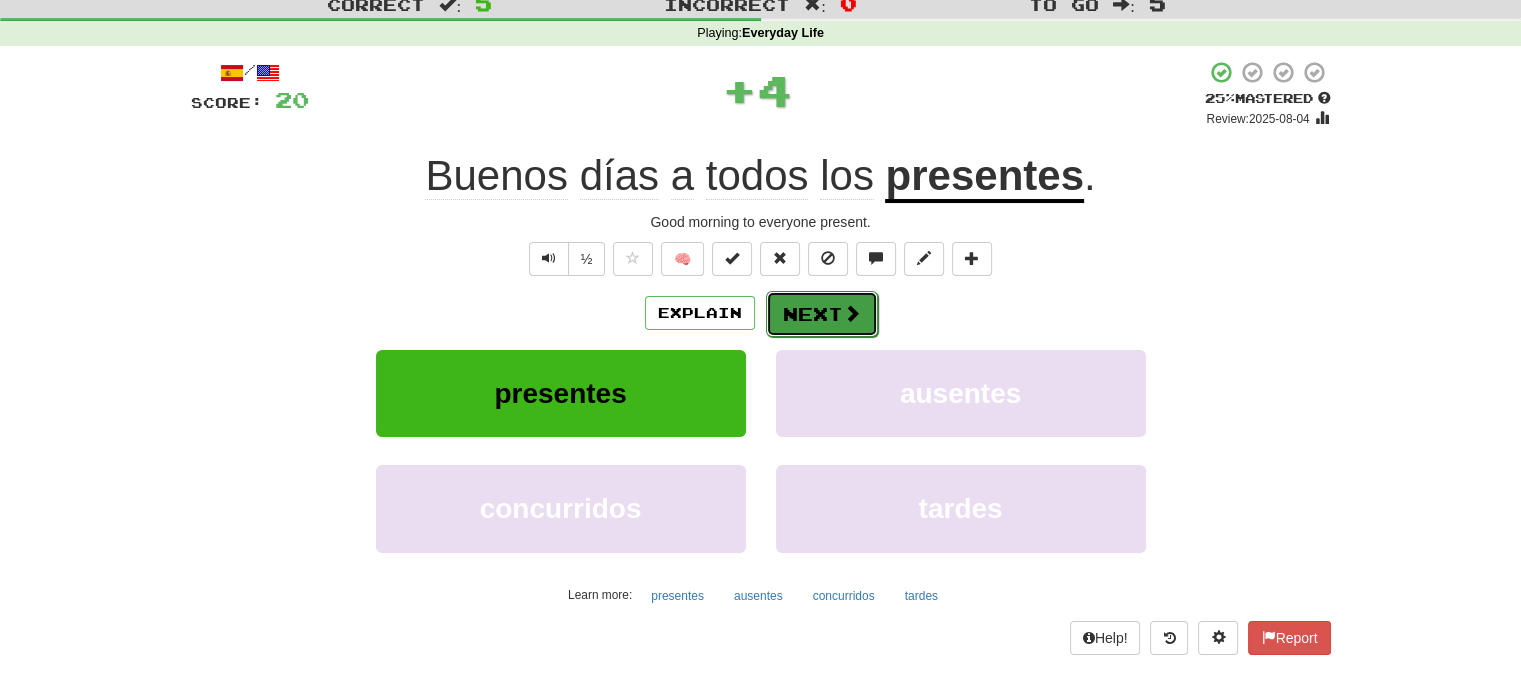 click at bounding box center [852, 313] 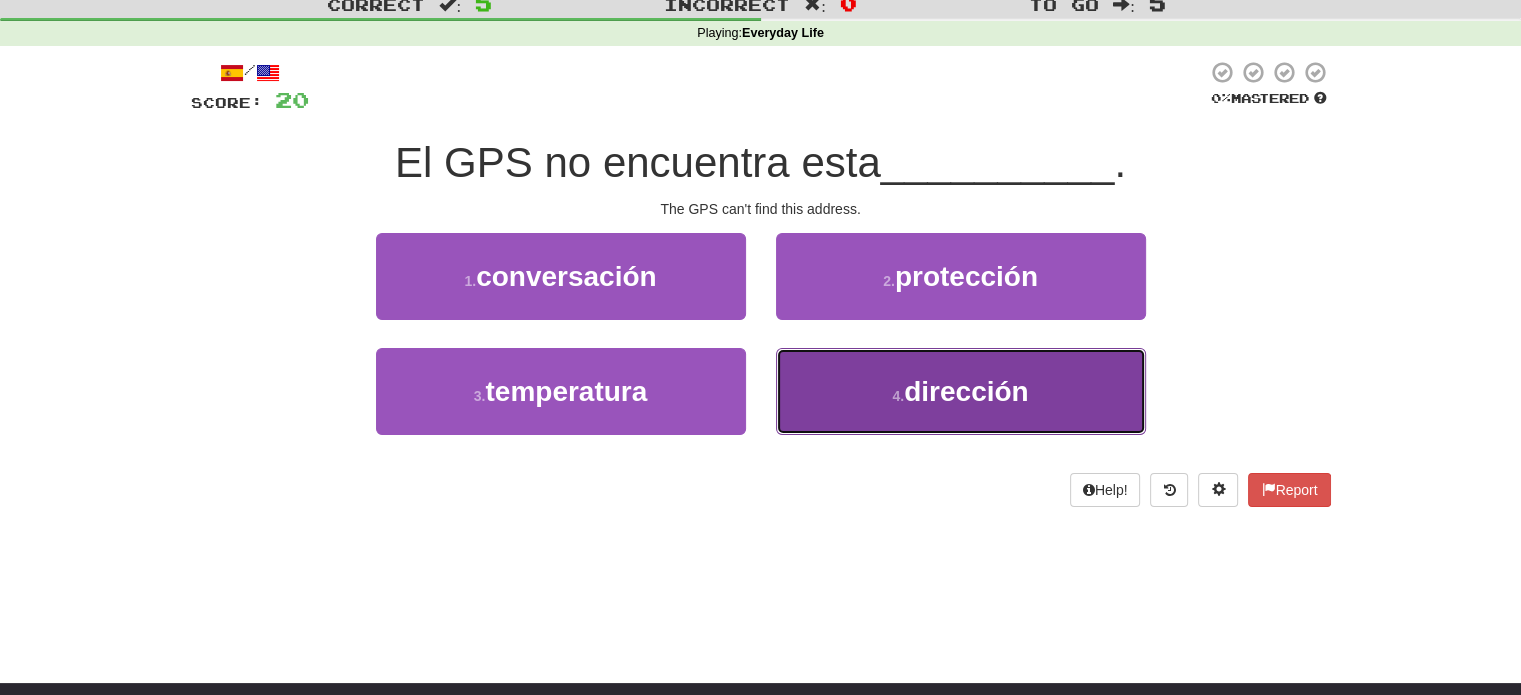 click on "4 .  dirección" at bounding box center (961, 391) 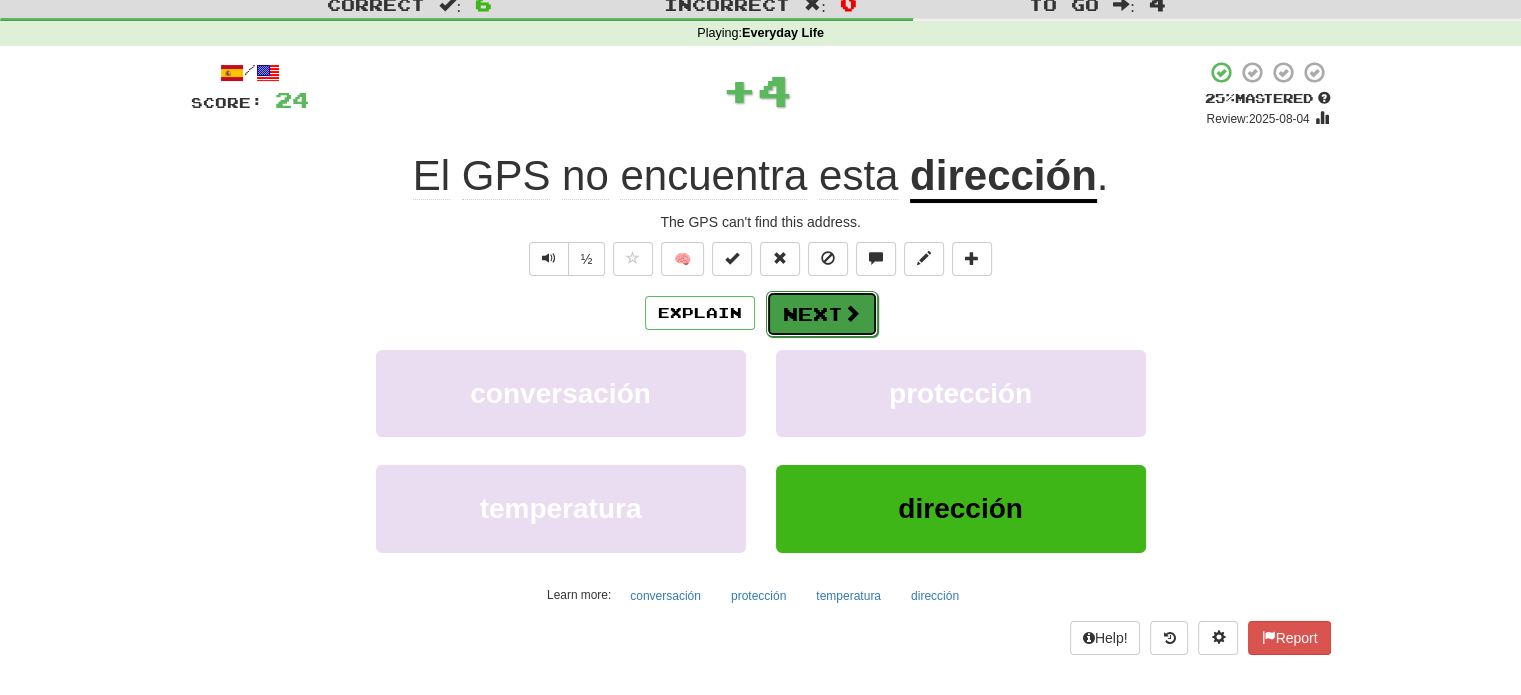 click on "Next" at bounding box center [822, 314] 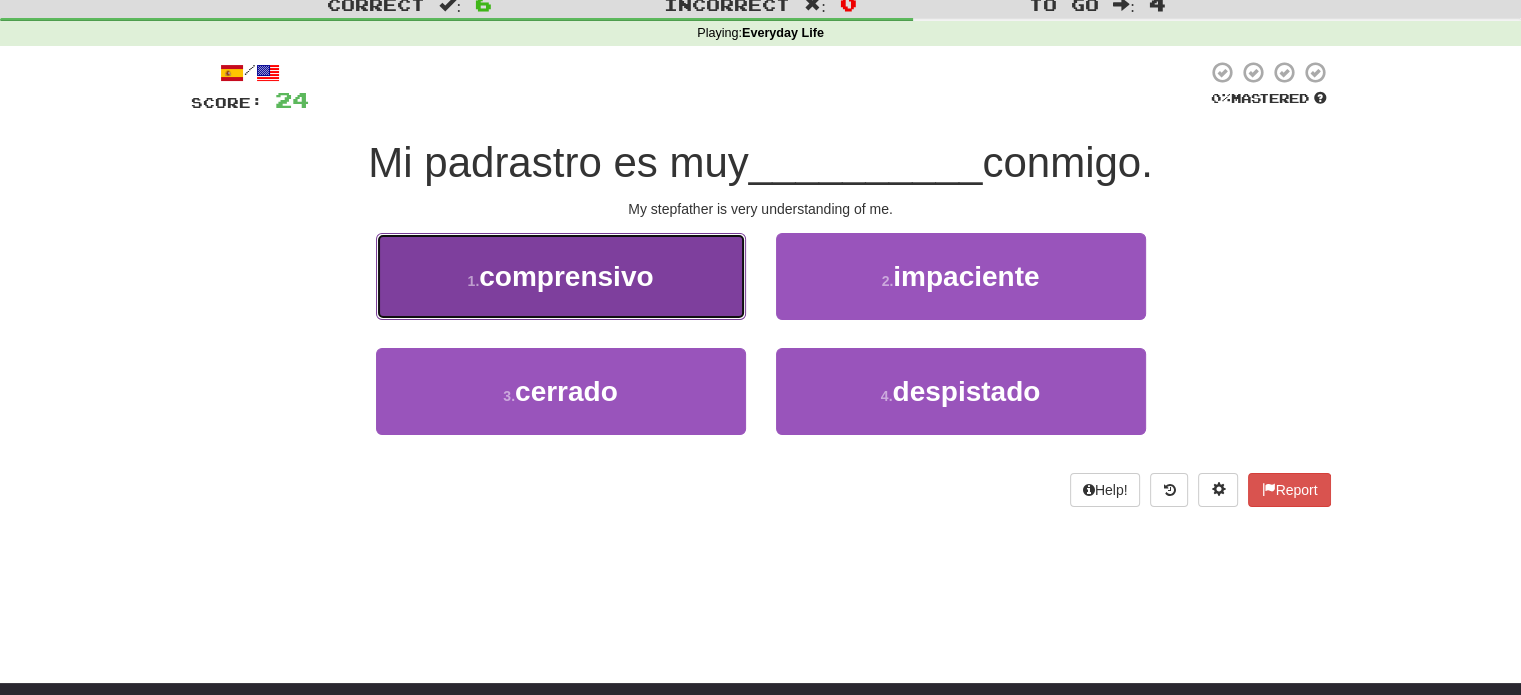 click on "1 .  comprensivo" at bounding box center [561, 276] 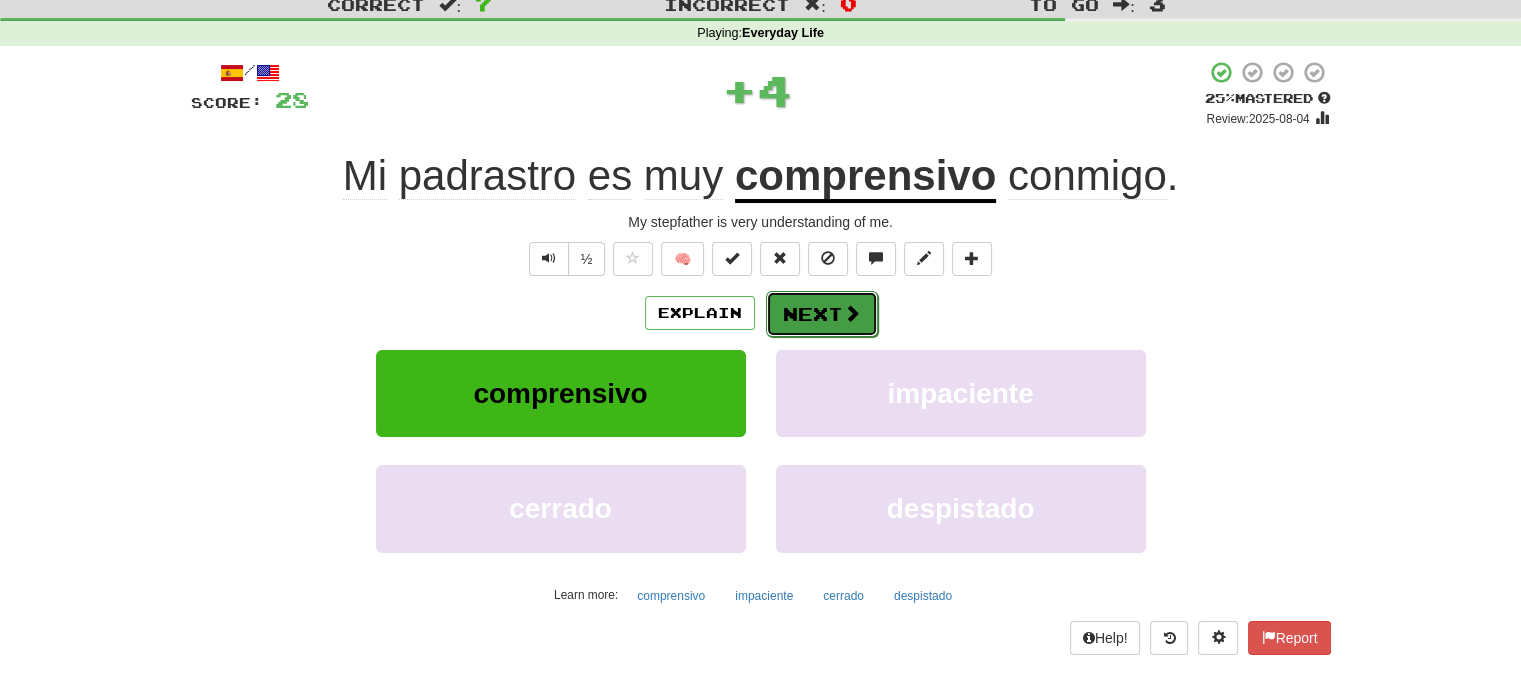 click on "Next" at bounding box center [822, 314] 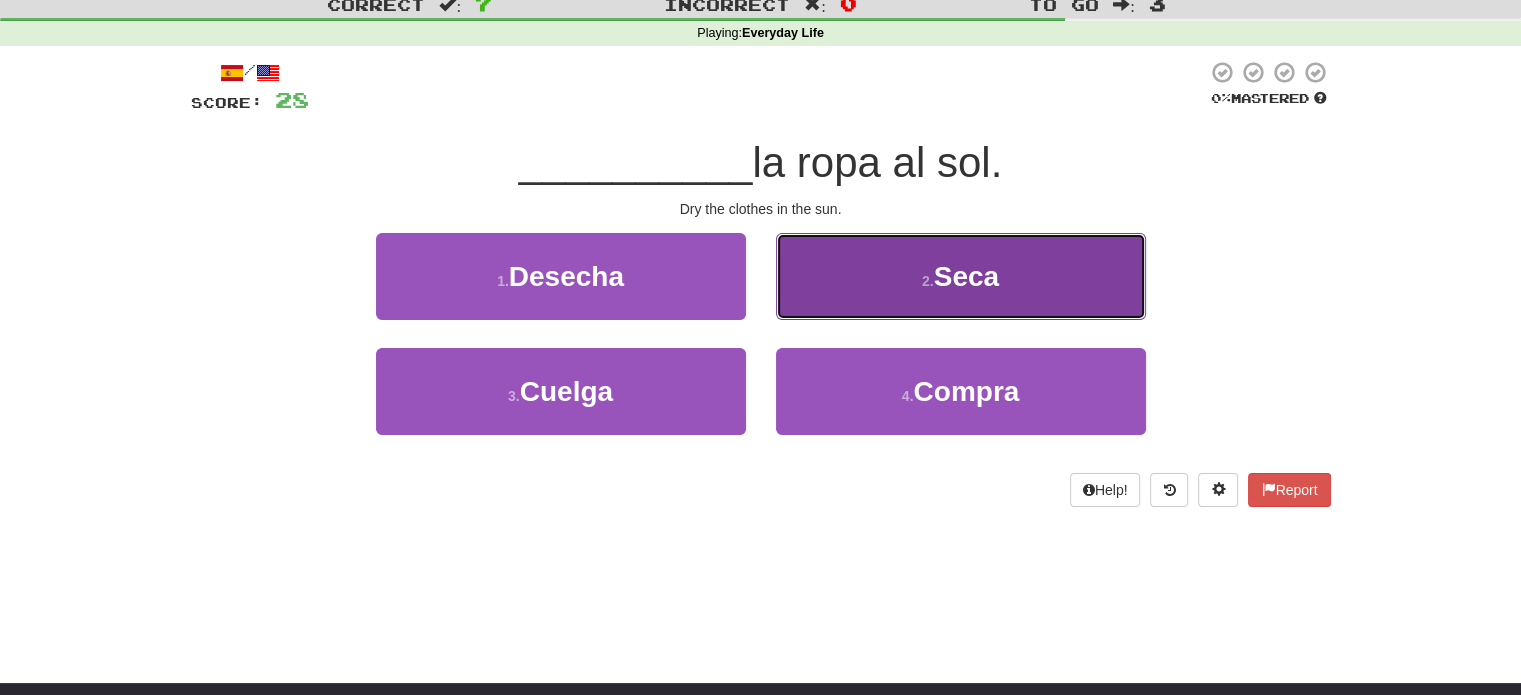 click on "2 .  Seca" at bounding box center [961, 276] 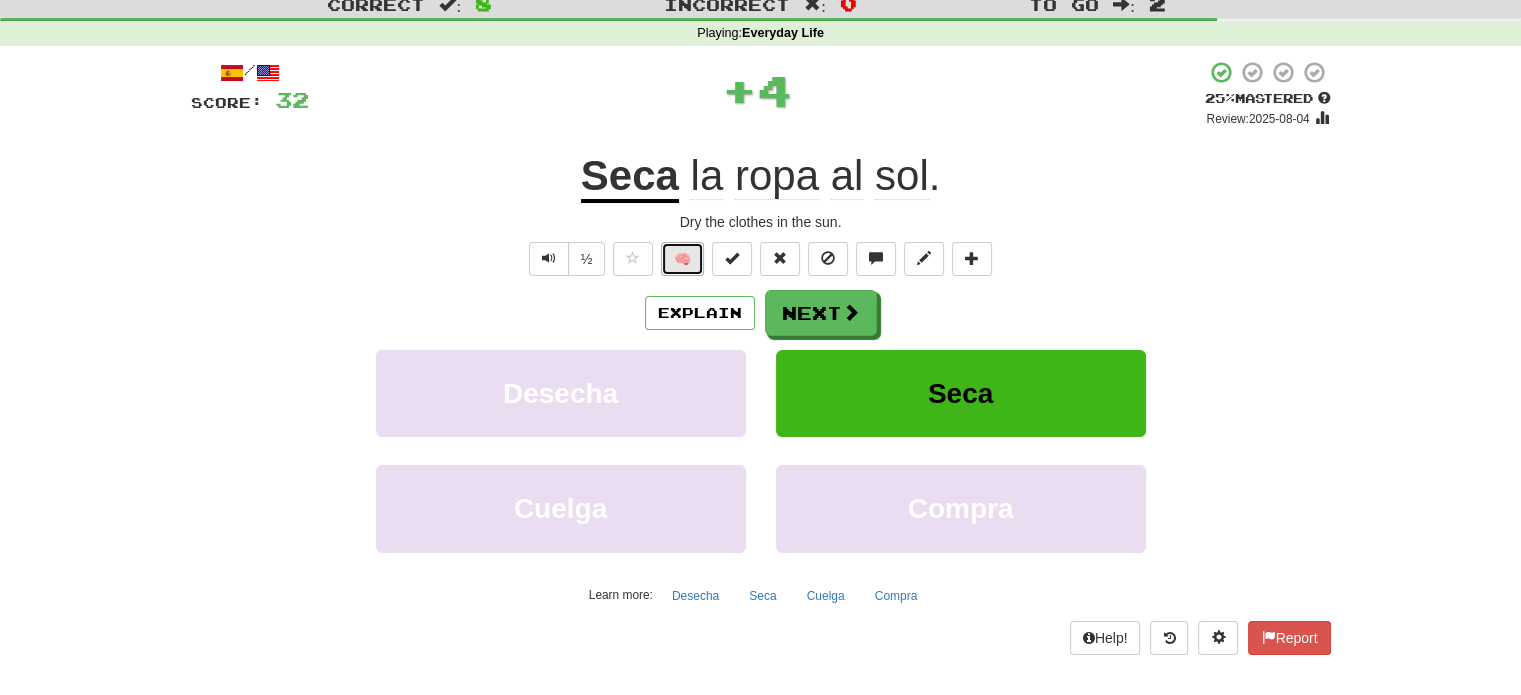 click on "🧠" at bounding box center (682, 259) 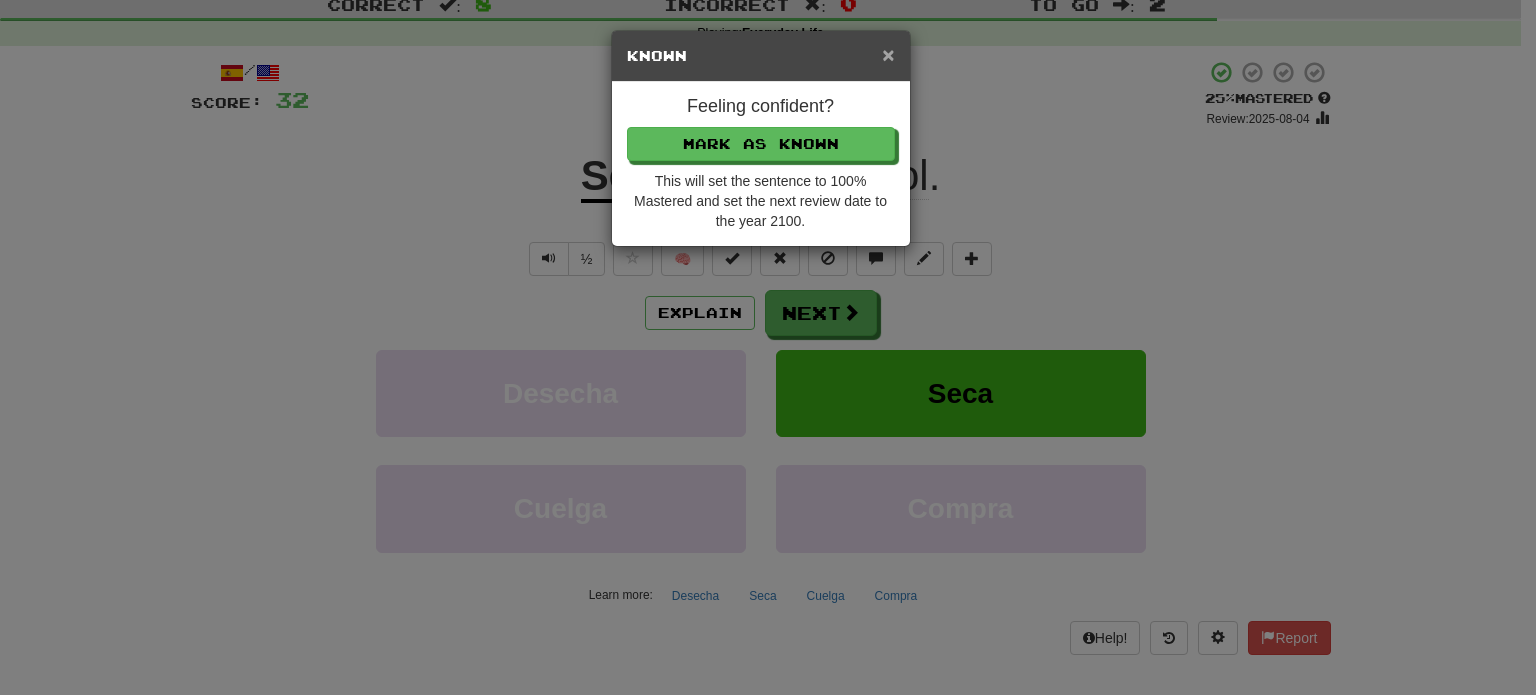 click on "×" at bounding box center (888, 54) 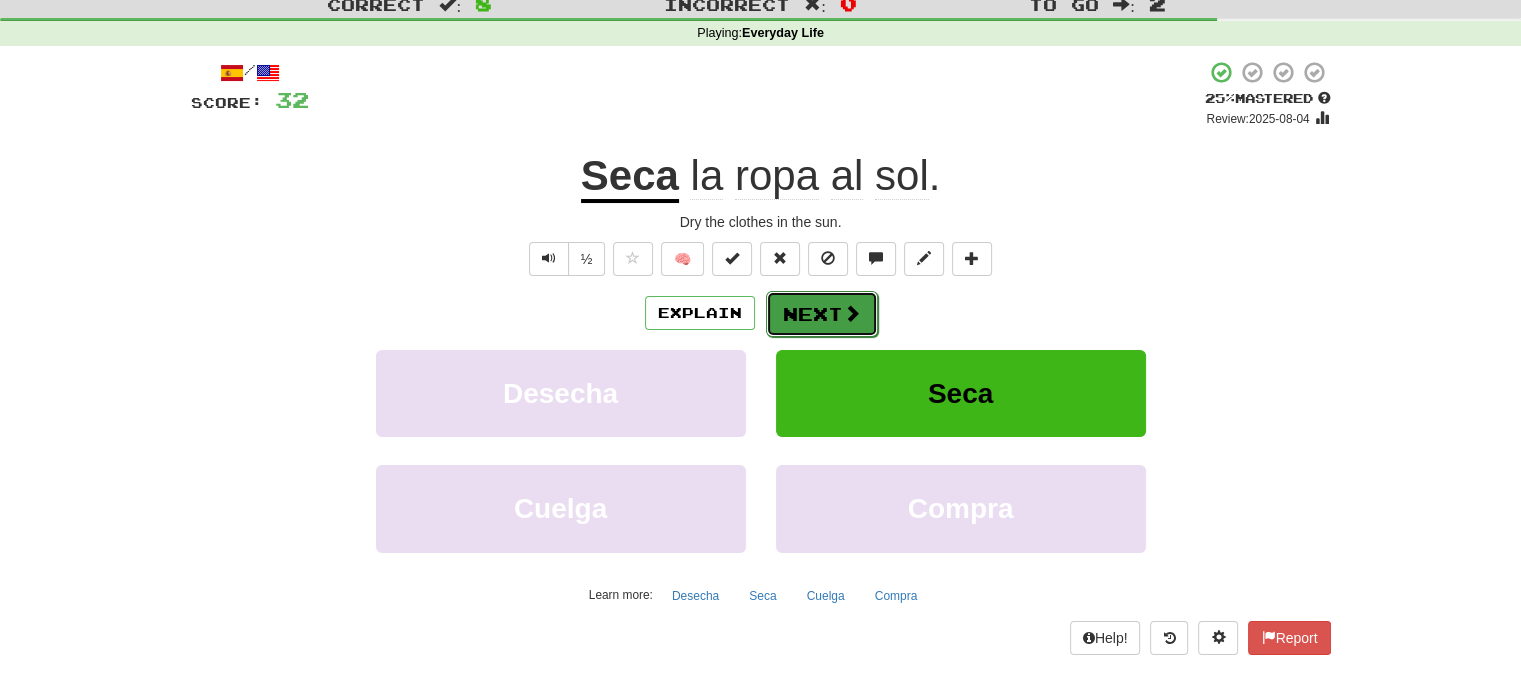 click on "Next" at bounding box center (822, 314) 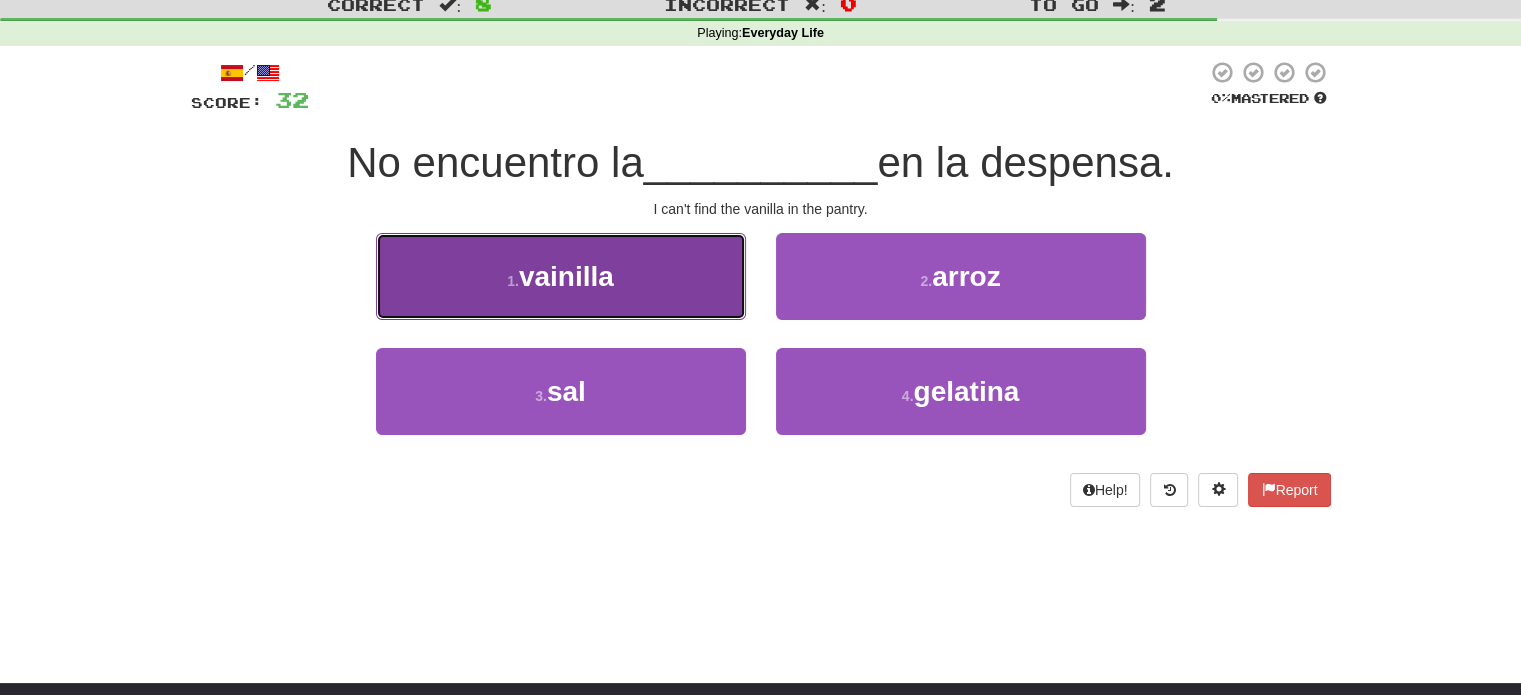 click on "vainilla" at bounding box center (566, 276) 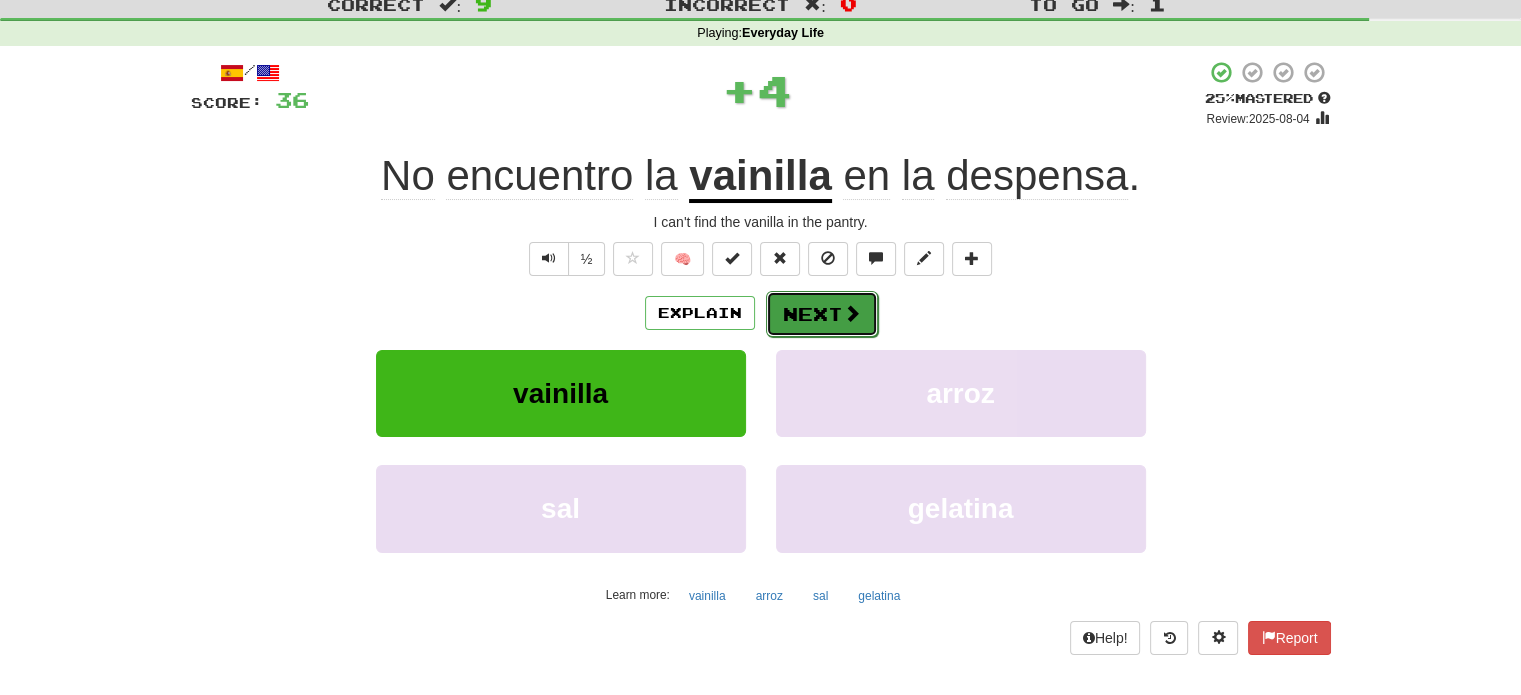 click on "Next" at bounding box center (822, 314) 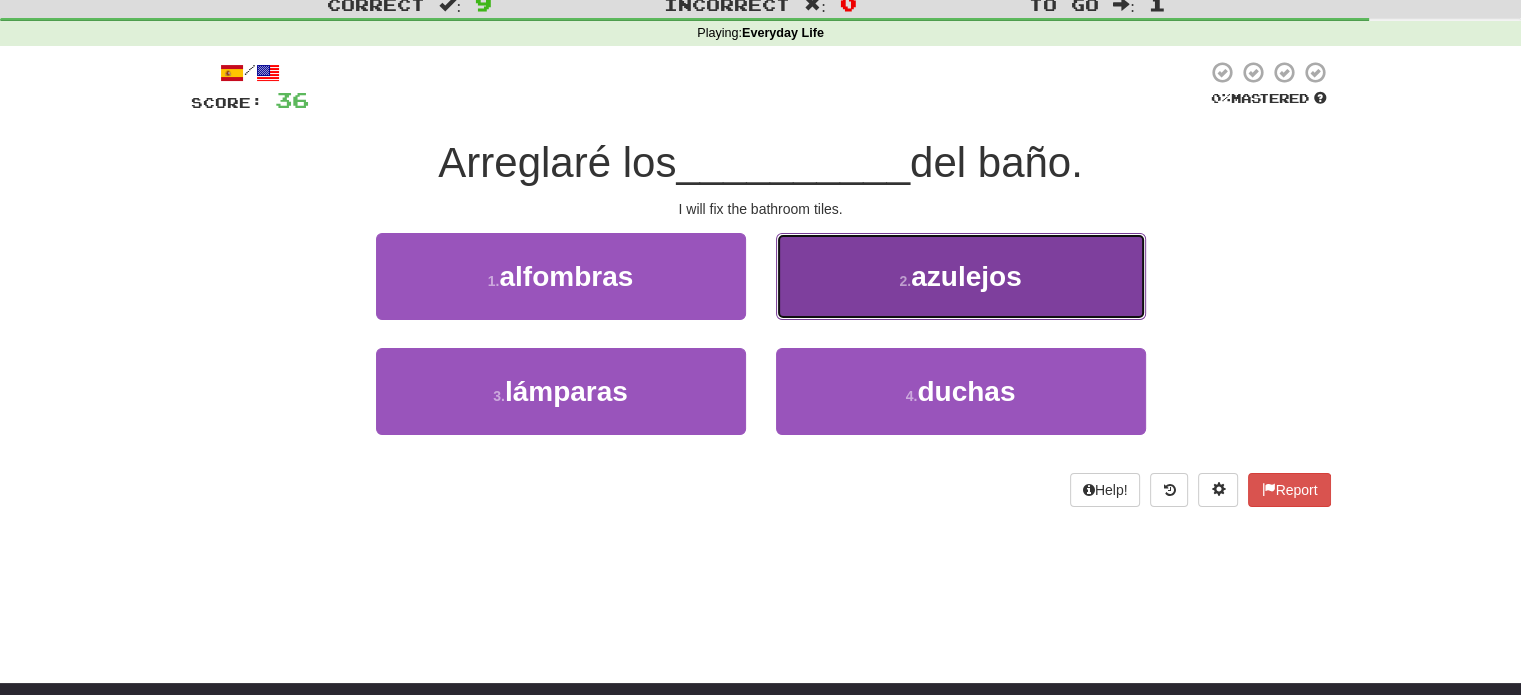click on "2 .  azulejos" at bounding box center [961, 276] 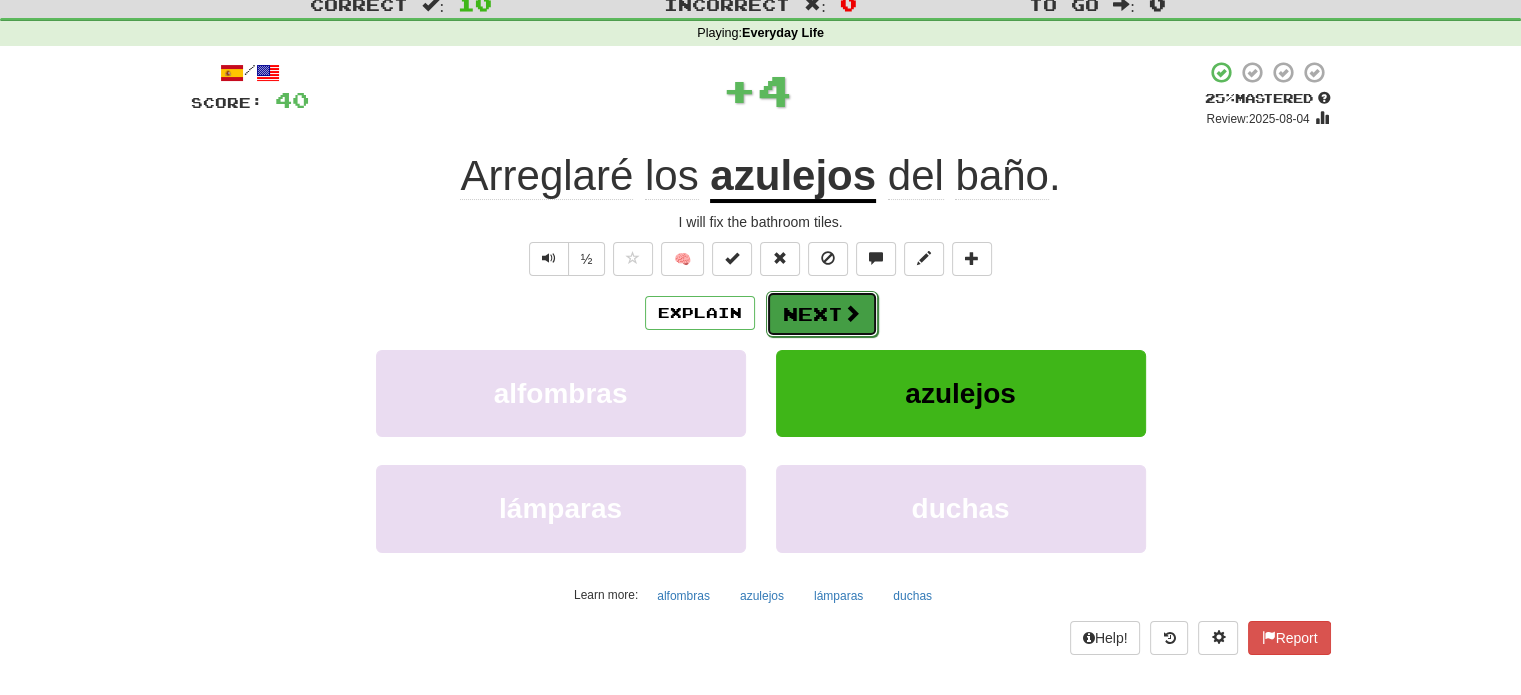 click at bounding box center [852, 313] 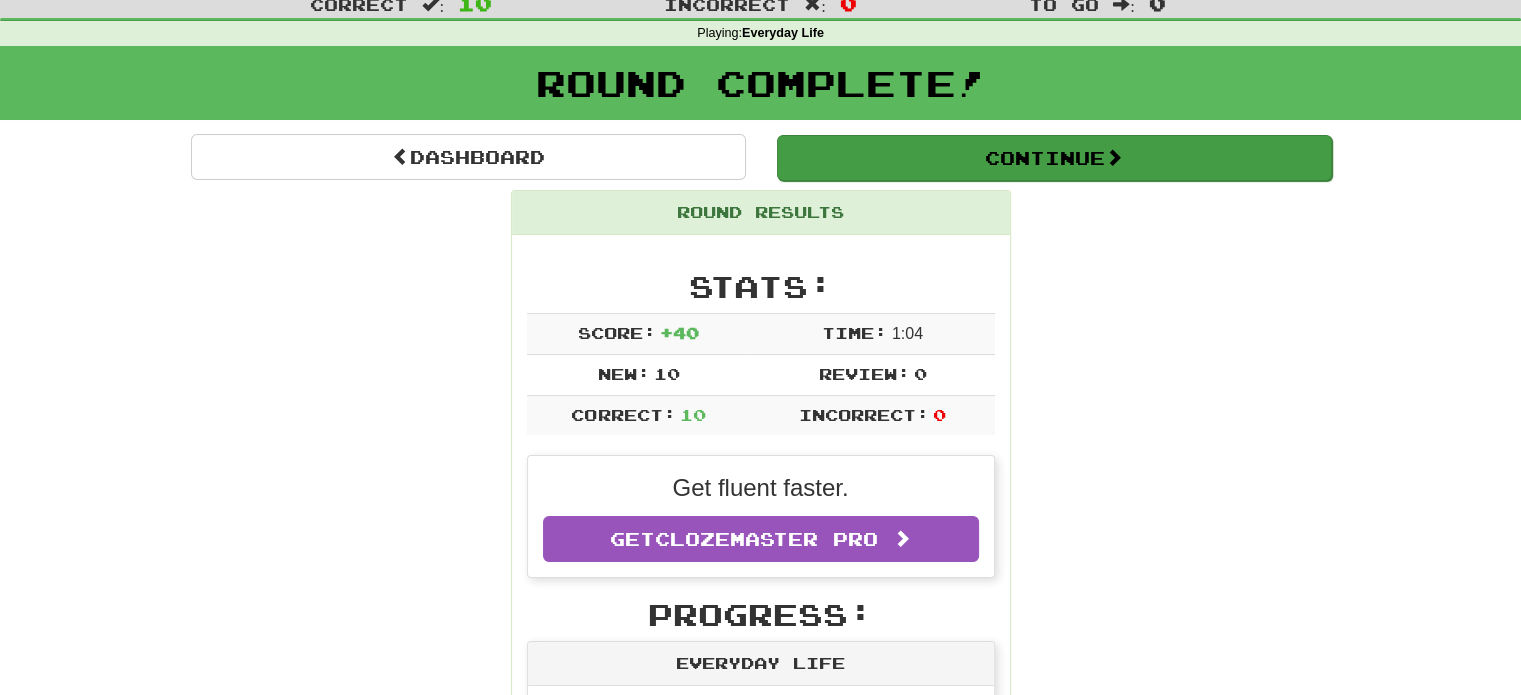 scroll, scrollTop: 0, scrollLeft: 0, axis: both 